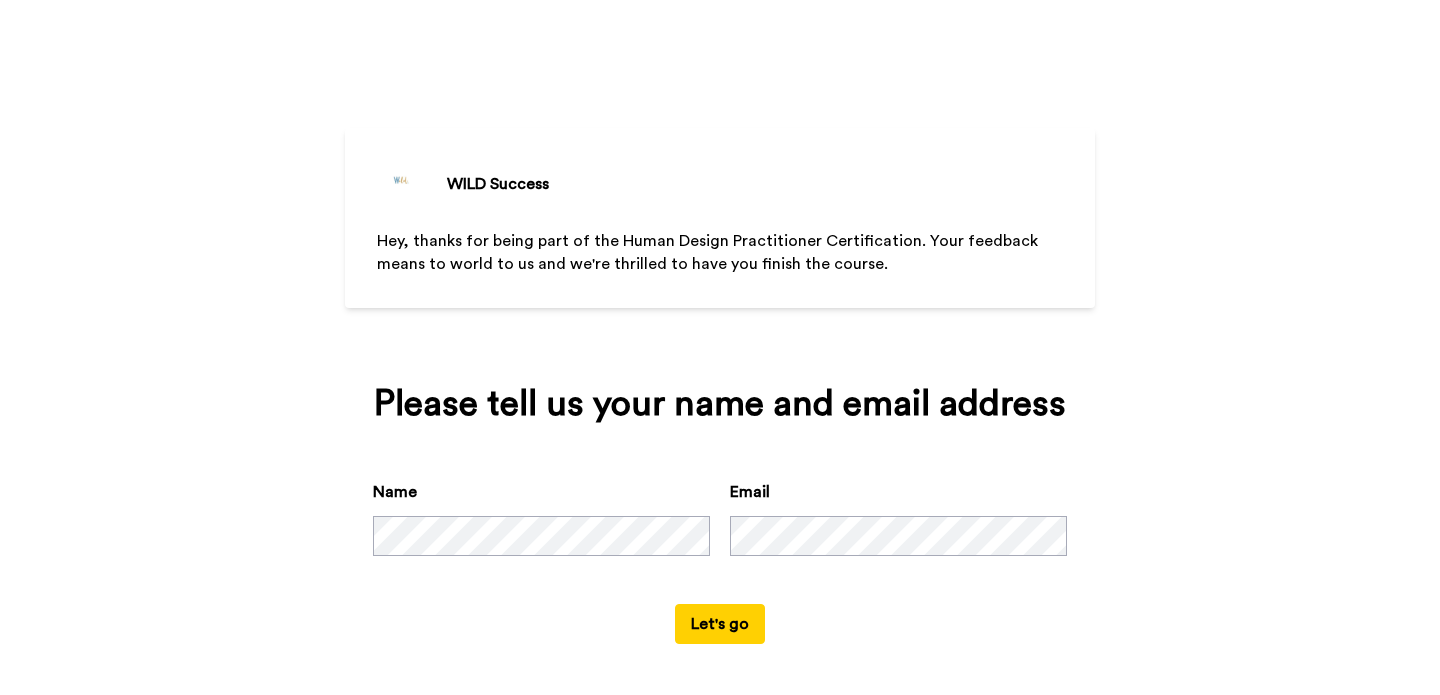 scroll, scrollTop: 0, scrollLeft: 0, axis: both 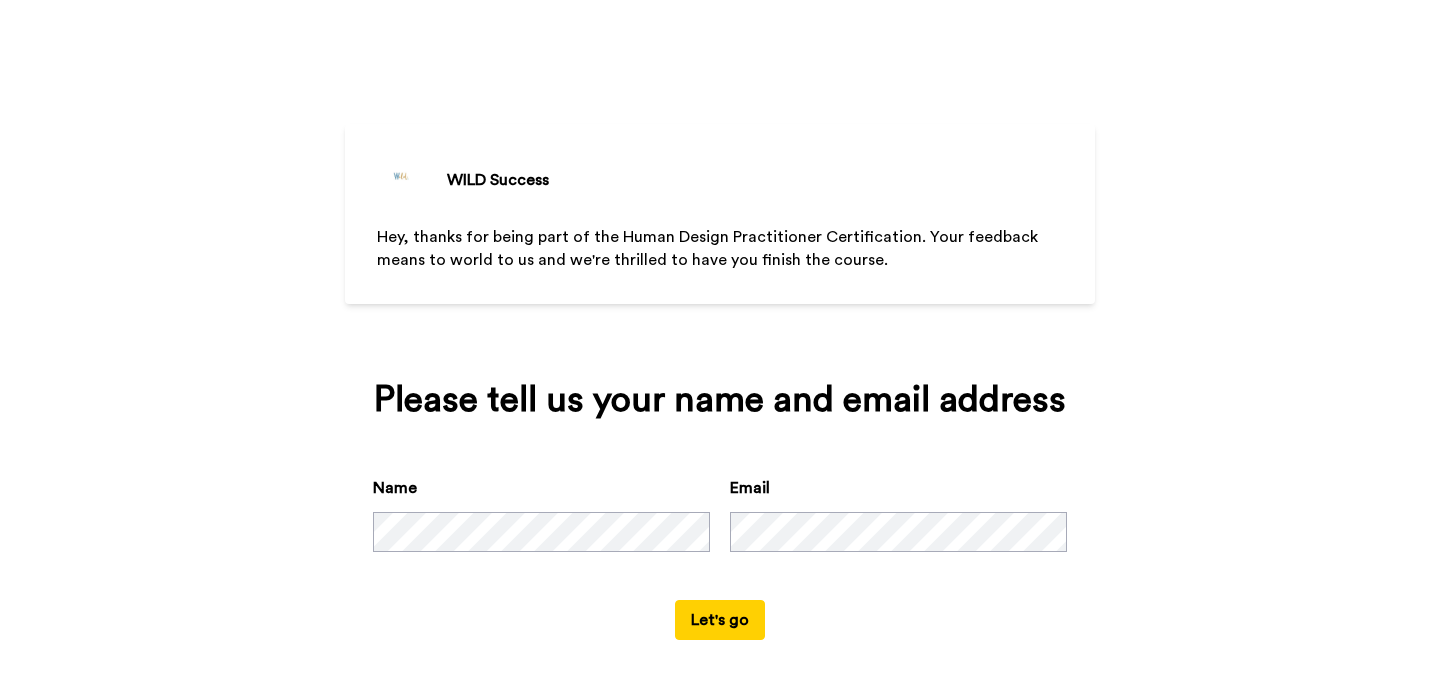 click on "Let's go" at bounding box center (720, 620) 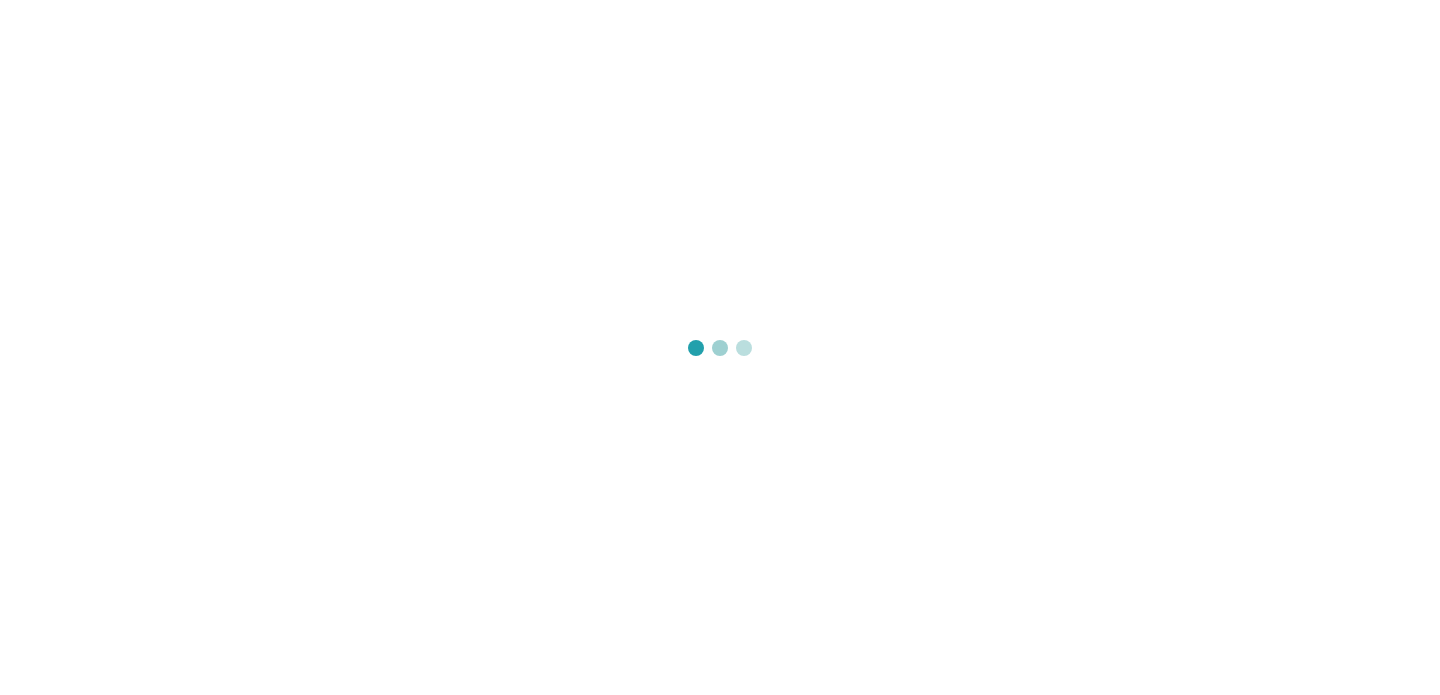 scroll, scrollTop: 0, scrollLeft: 0, axis: both 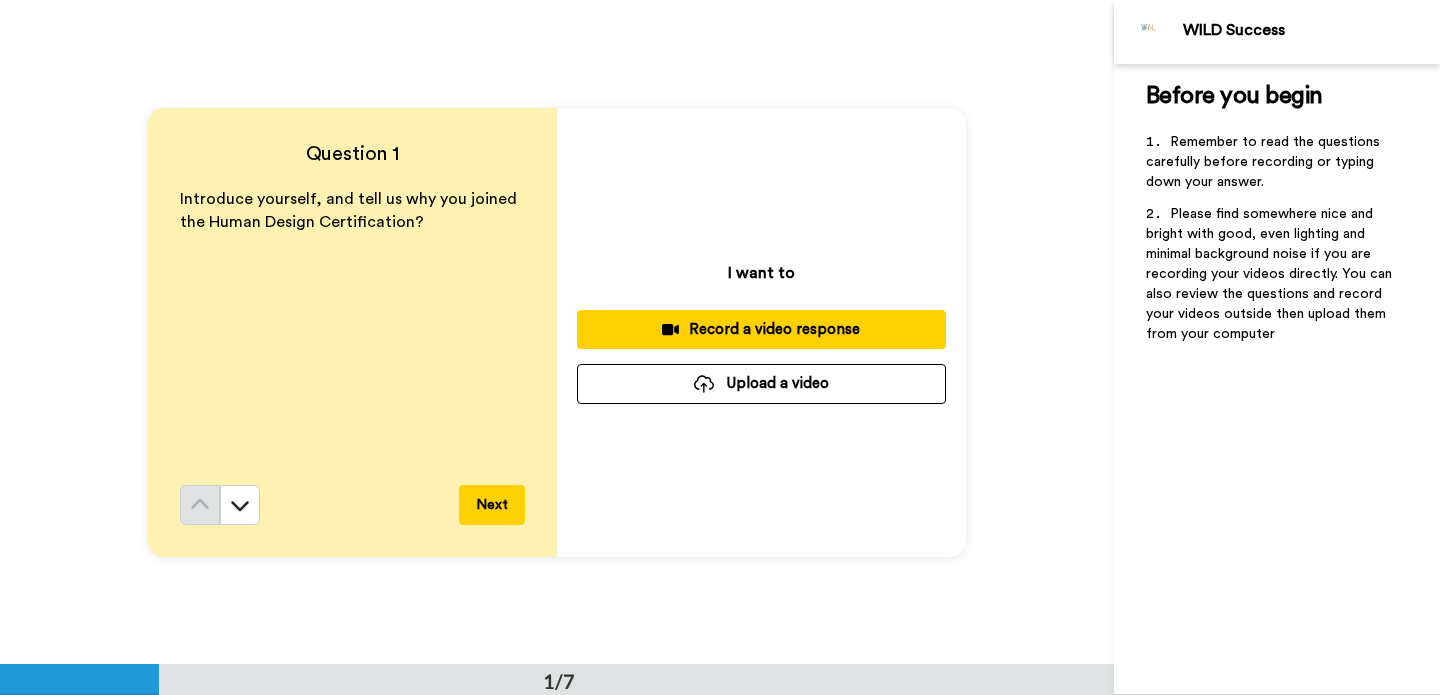click on "Record a video response" at bounding box center (761, 329) 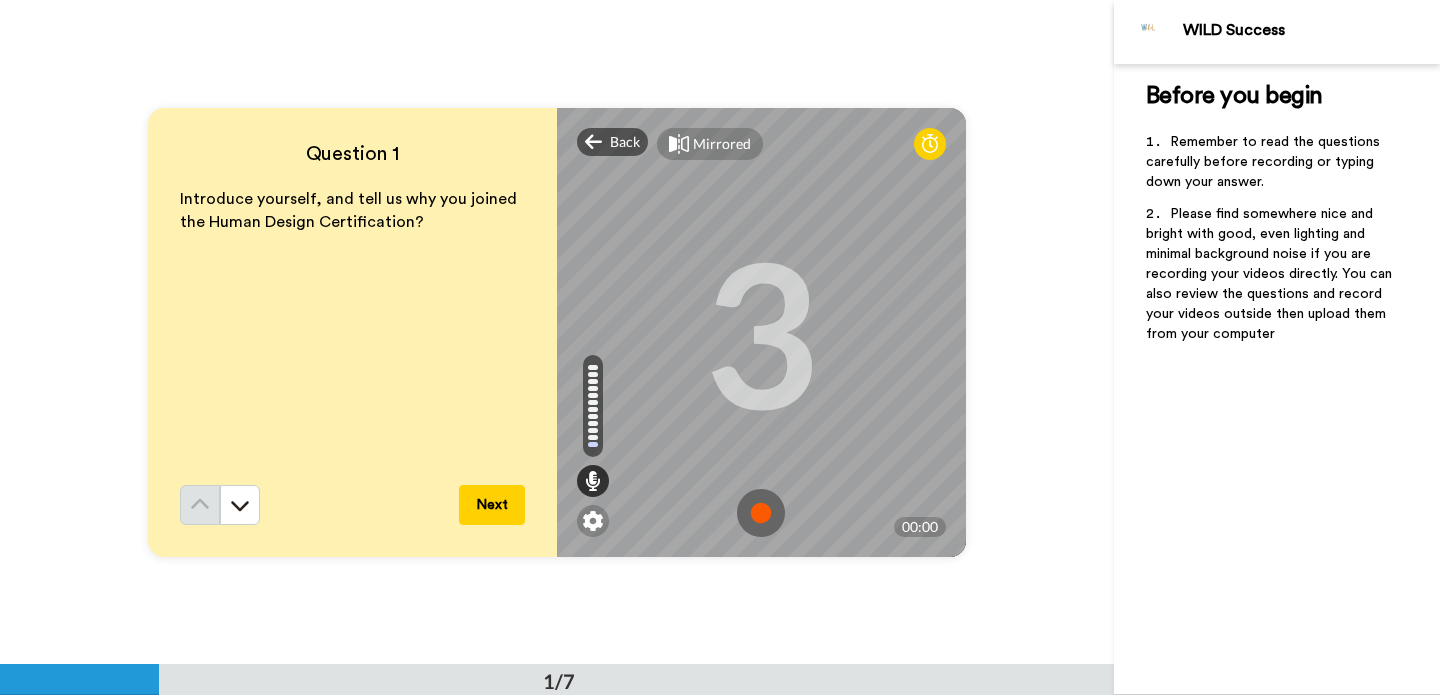click at bounding box center [761, 513] 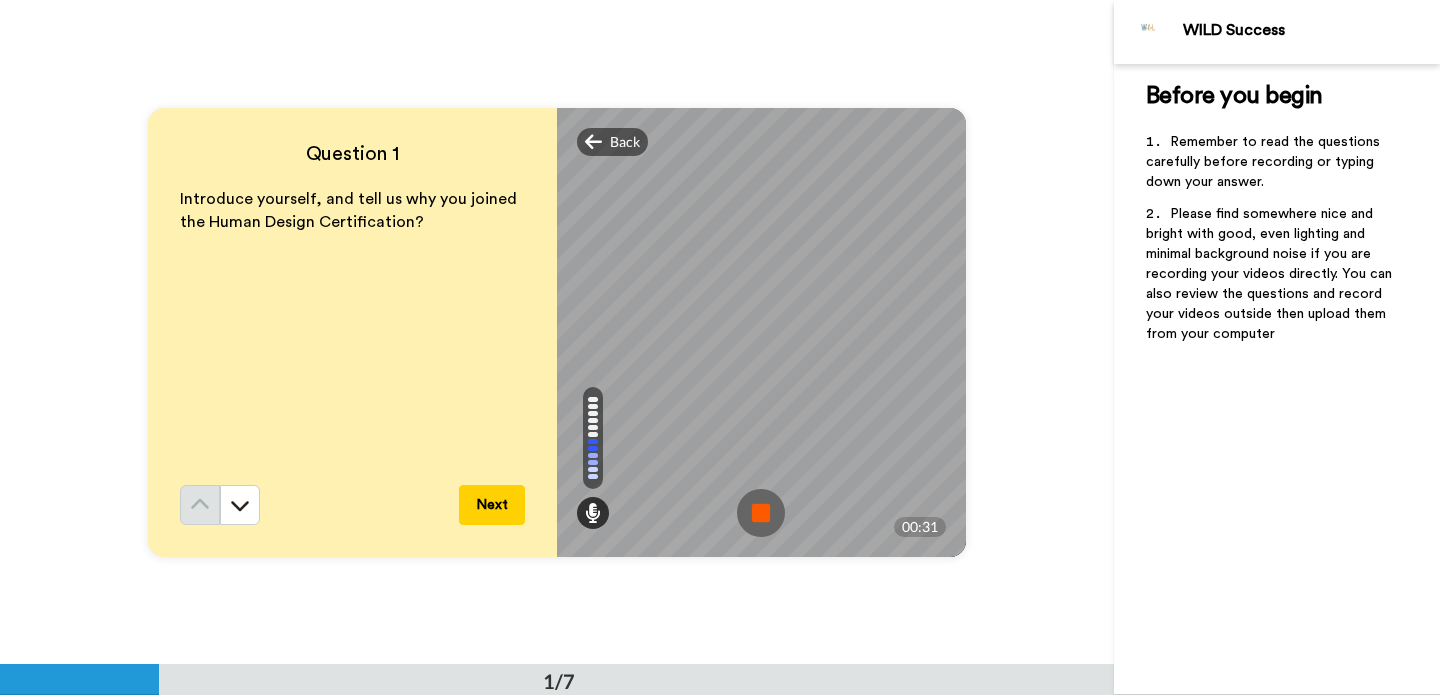 click at bounding box center (761, 513) 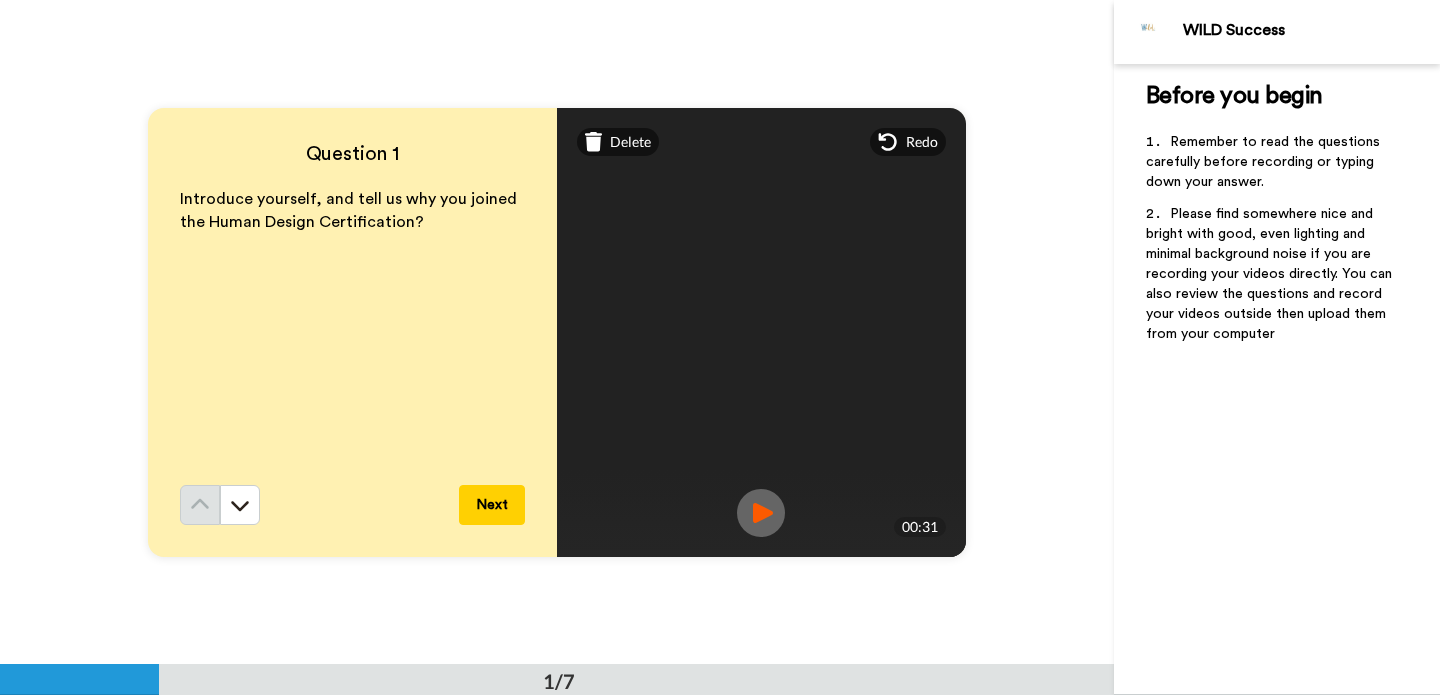 click at bounding box center (761, 513) 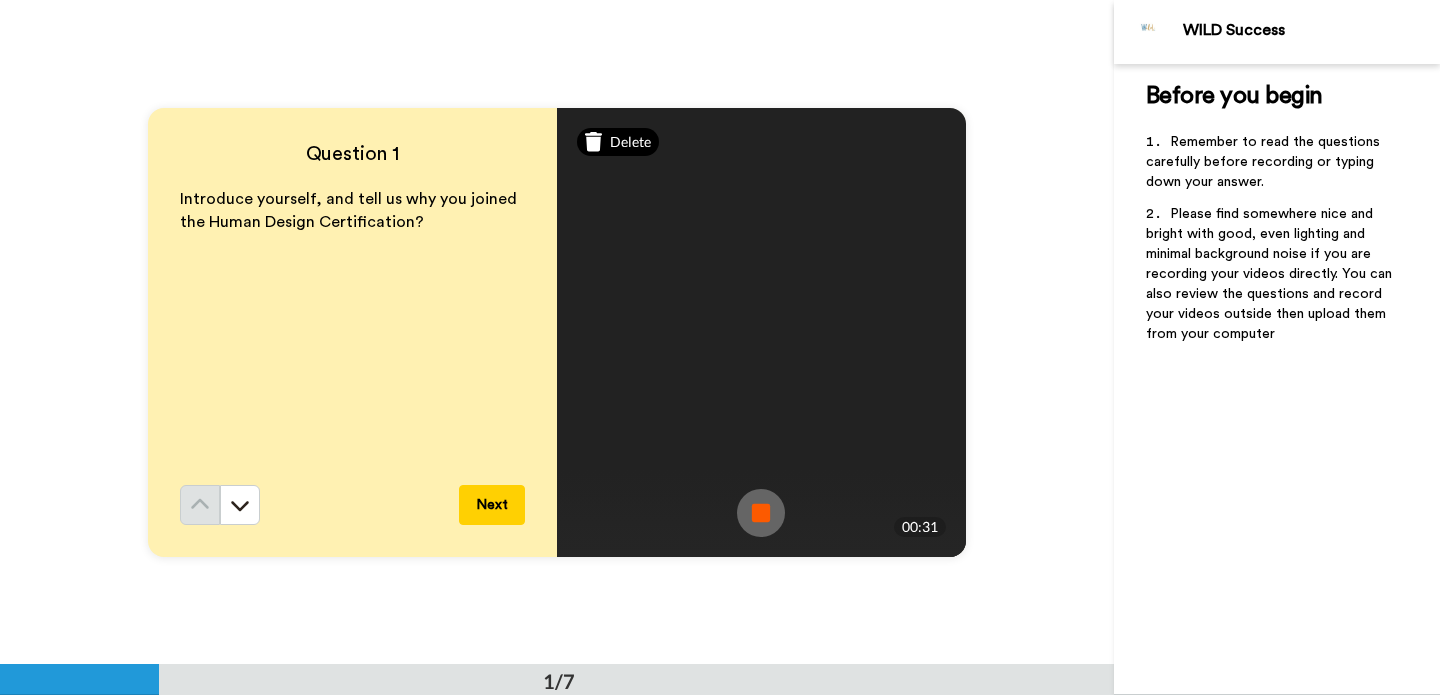 click on "Delete" at bounding box center (630, 142) 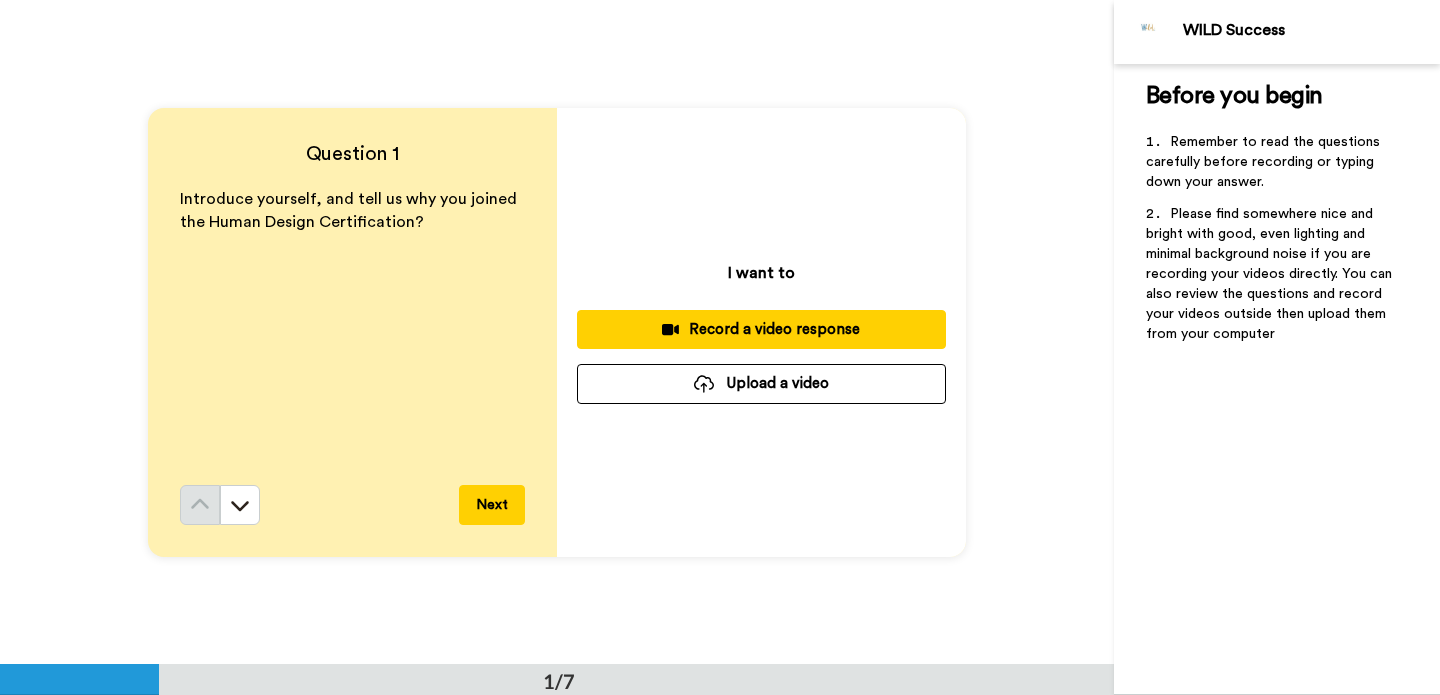 click on "Upload a video" at bounding box center [761, 383] 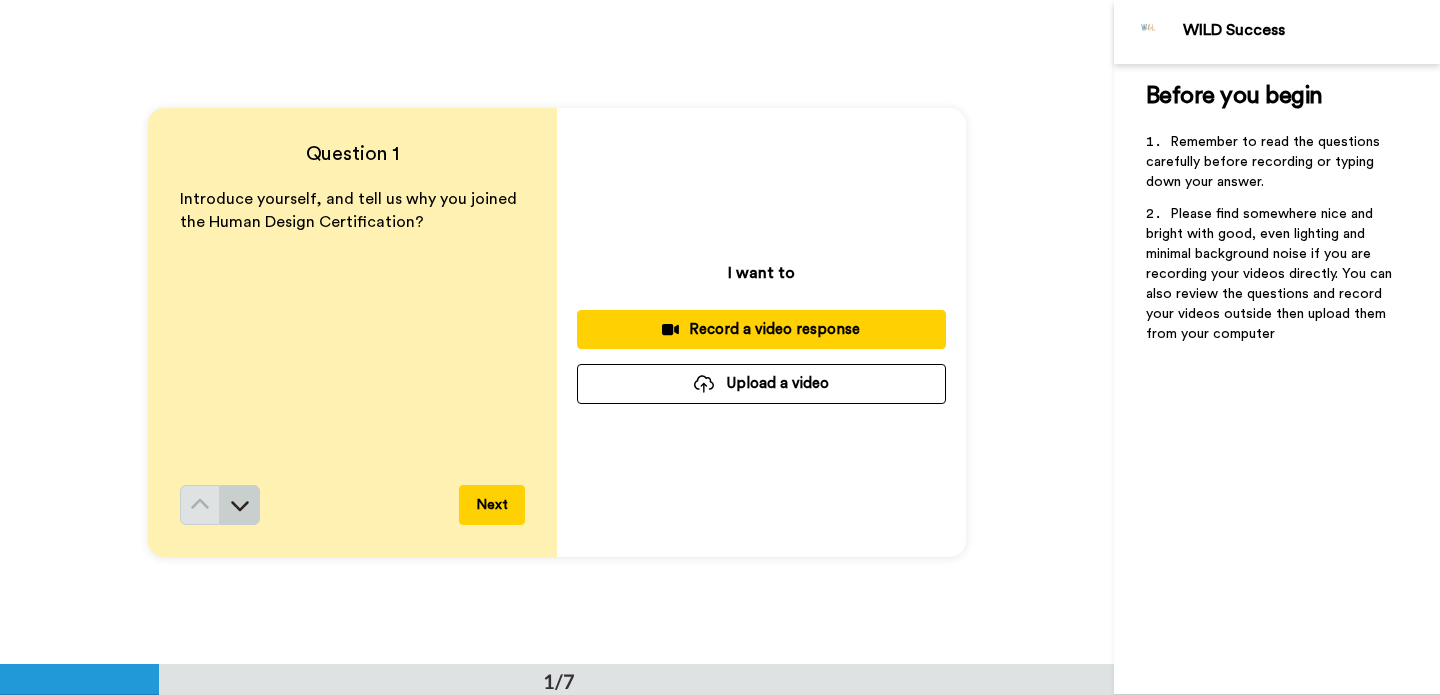 click 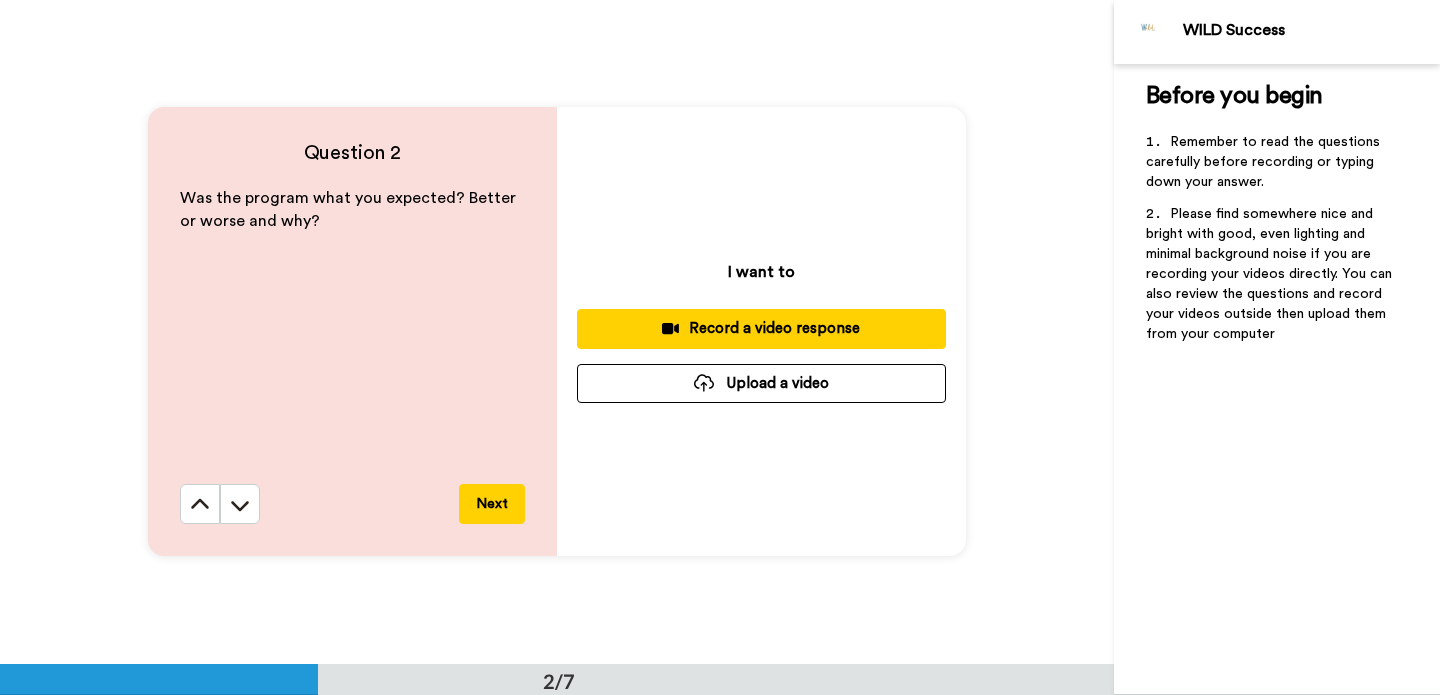 scroll, scrollTop: 0, scrollLeft: 0, axis: both 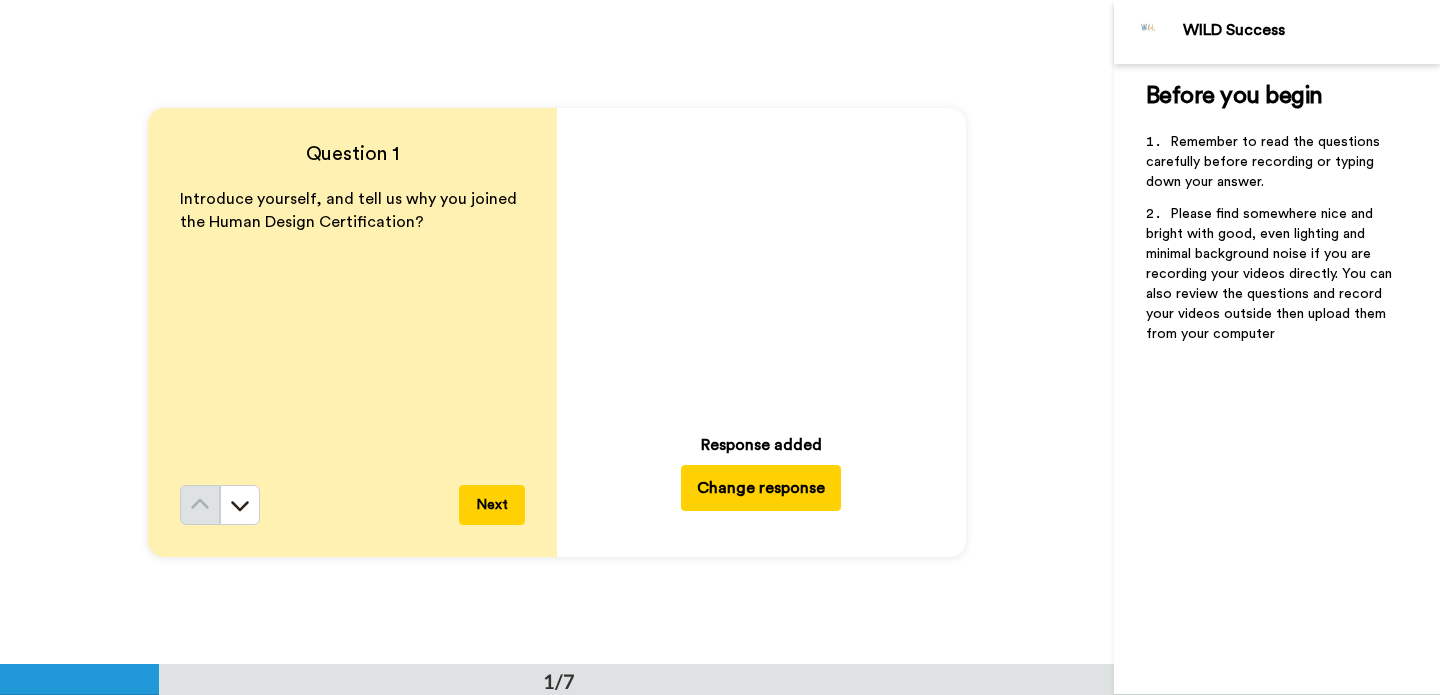 click on "Change response" at bounding box center [761, 488] 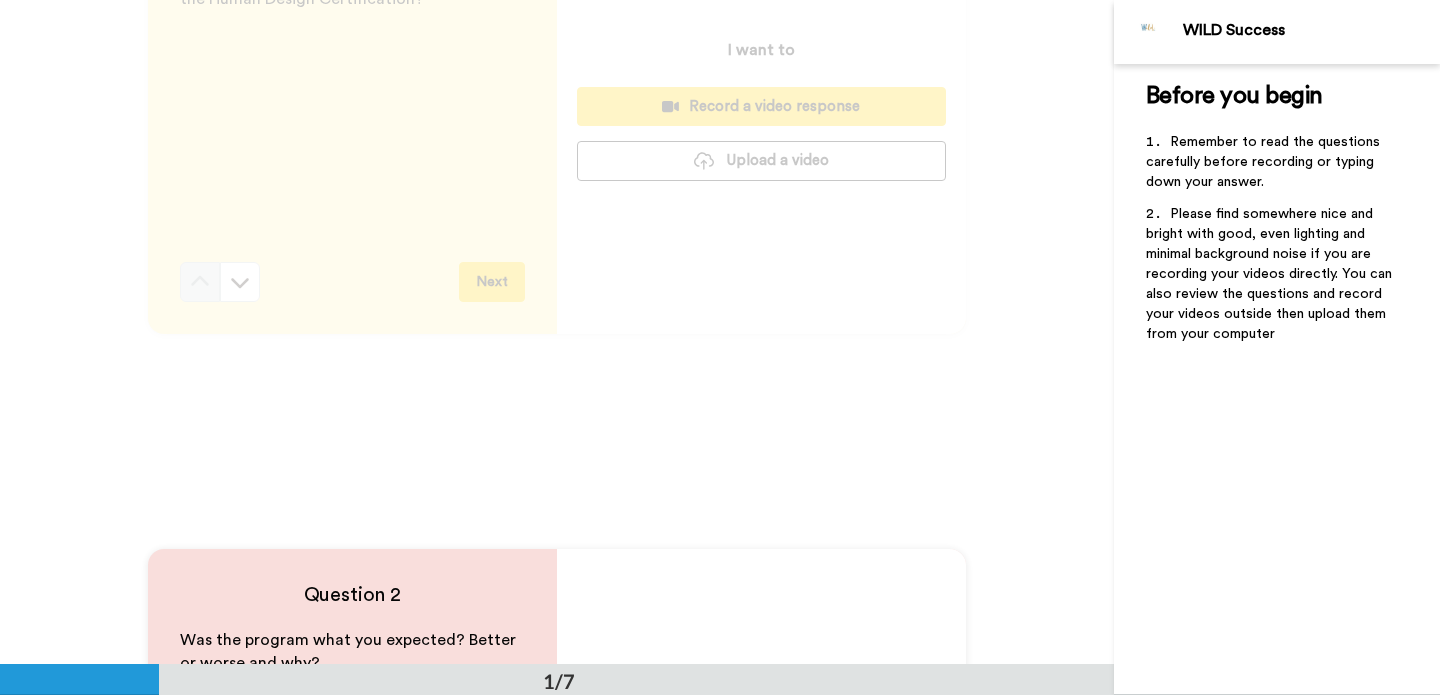 scroll, scrollTop: 0, scrollLeft: 0, axis: both 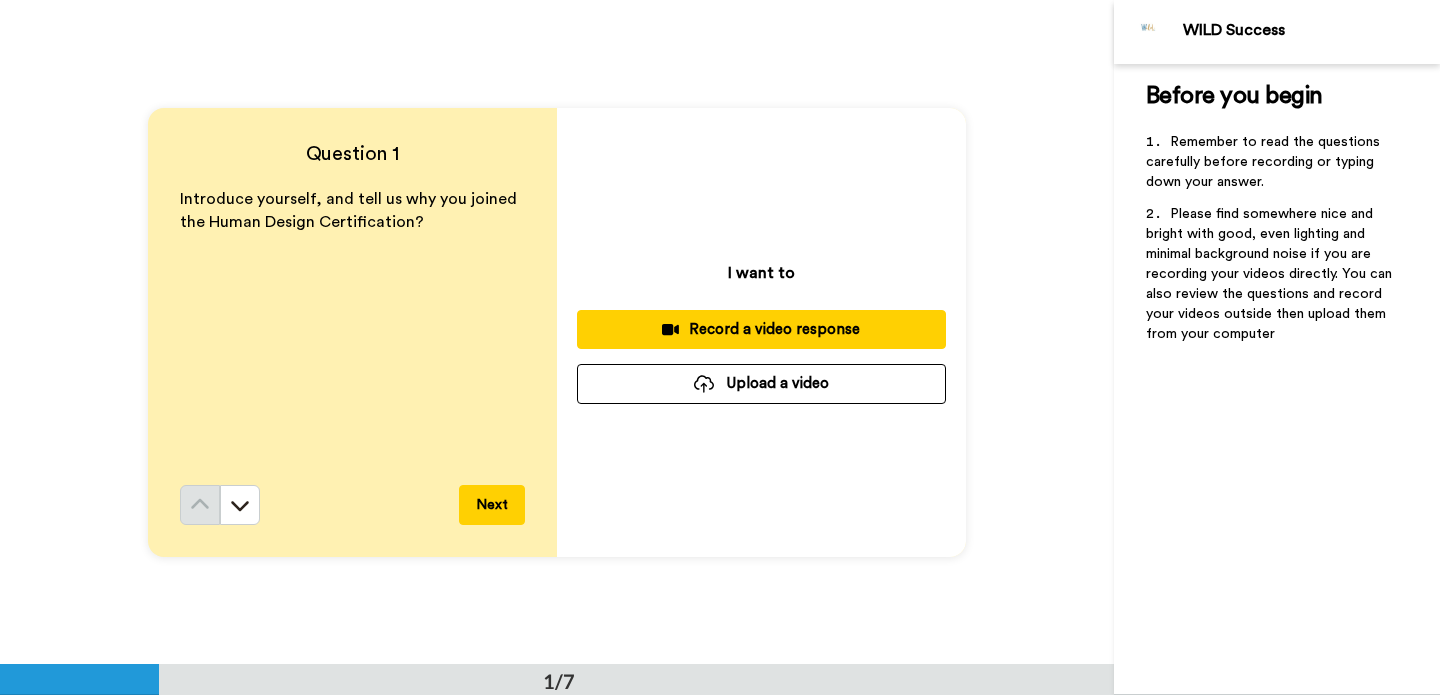 click on "Record a video response" at bounding box center [761, 329] 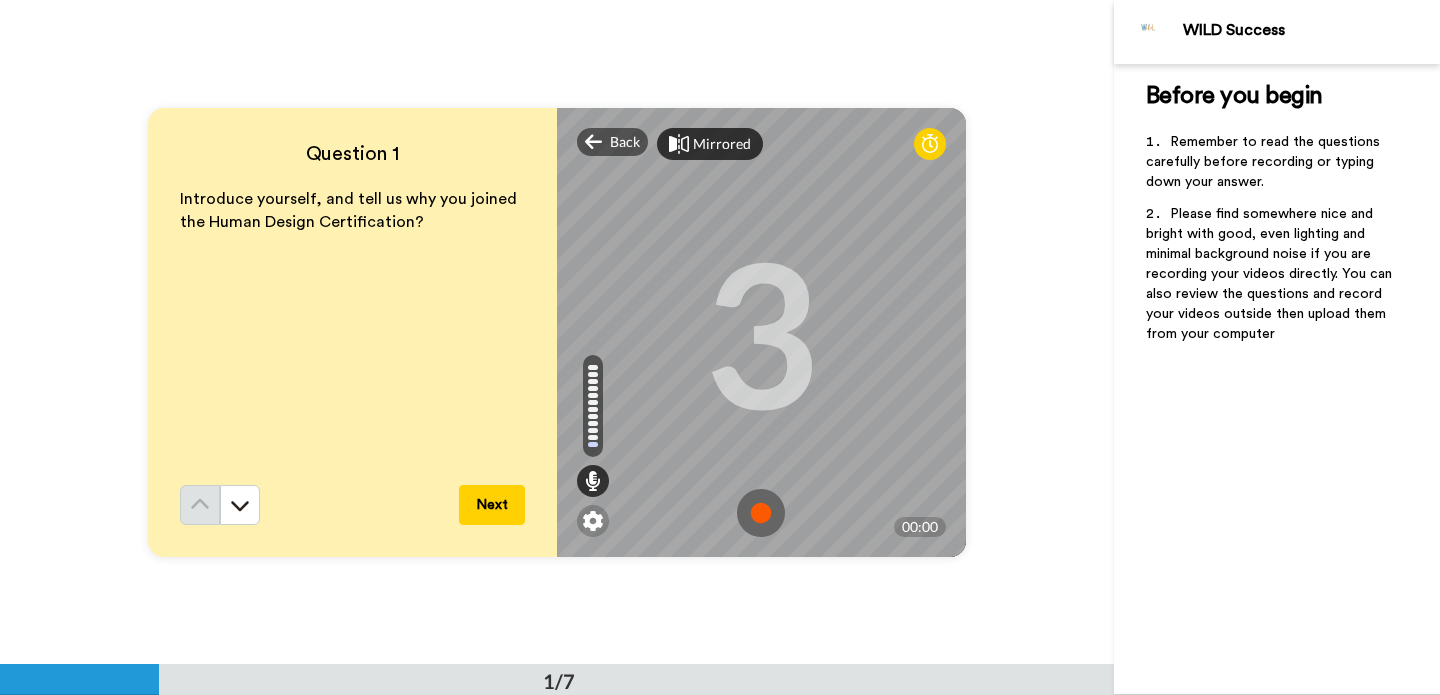 click at bounding box center [679, 144] 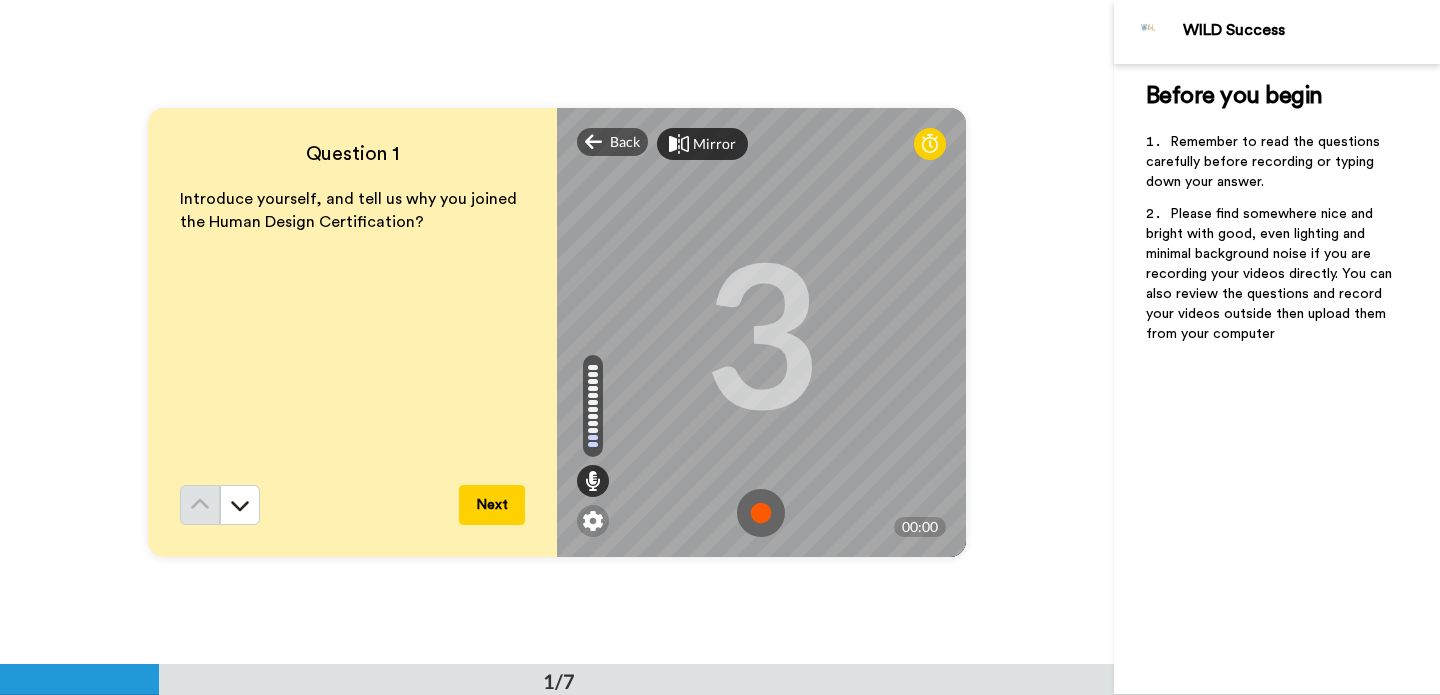 click at bounding box center (761, 513) 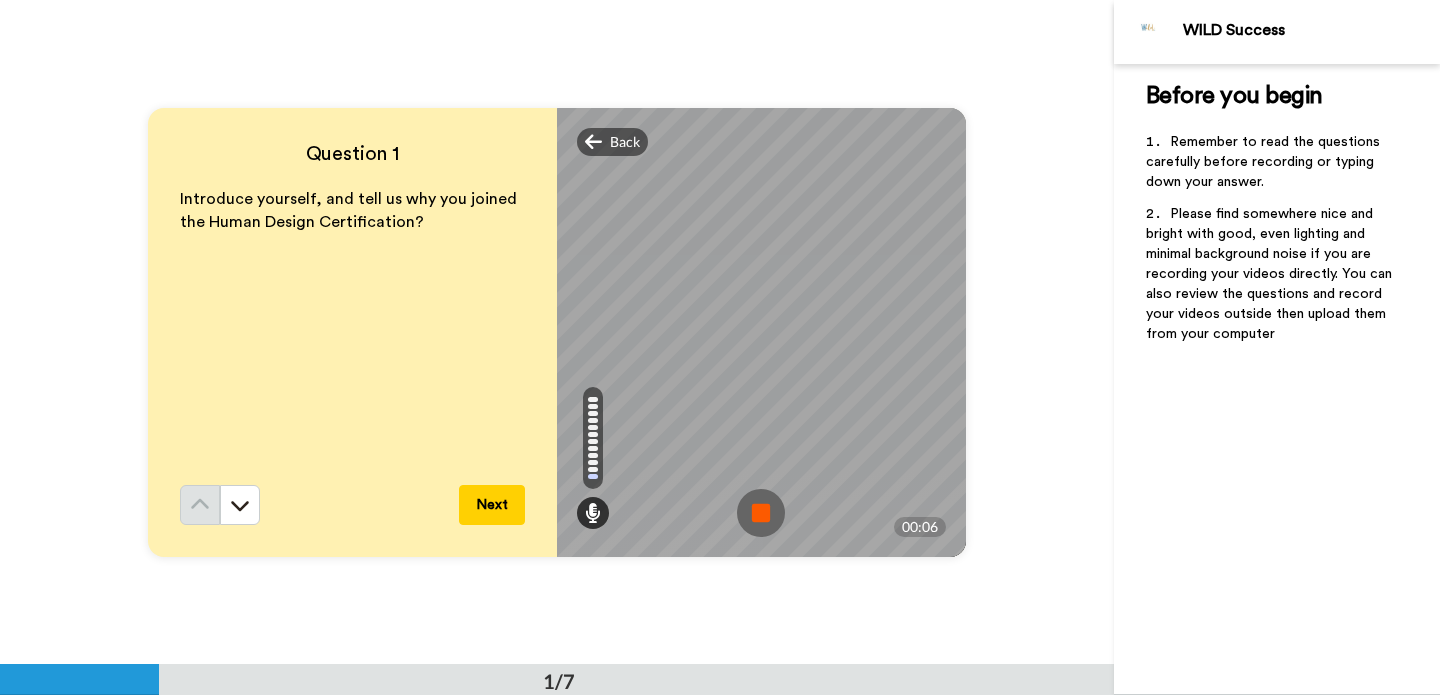 click at bounding box center [761, 513] 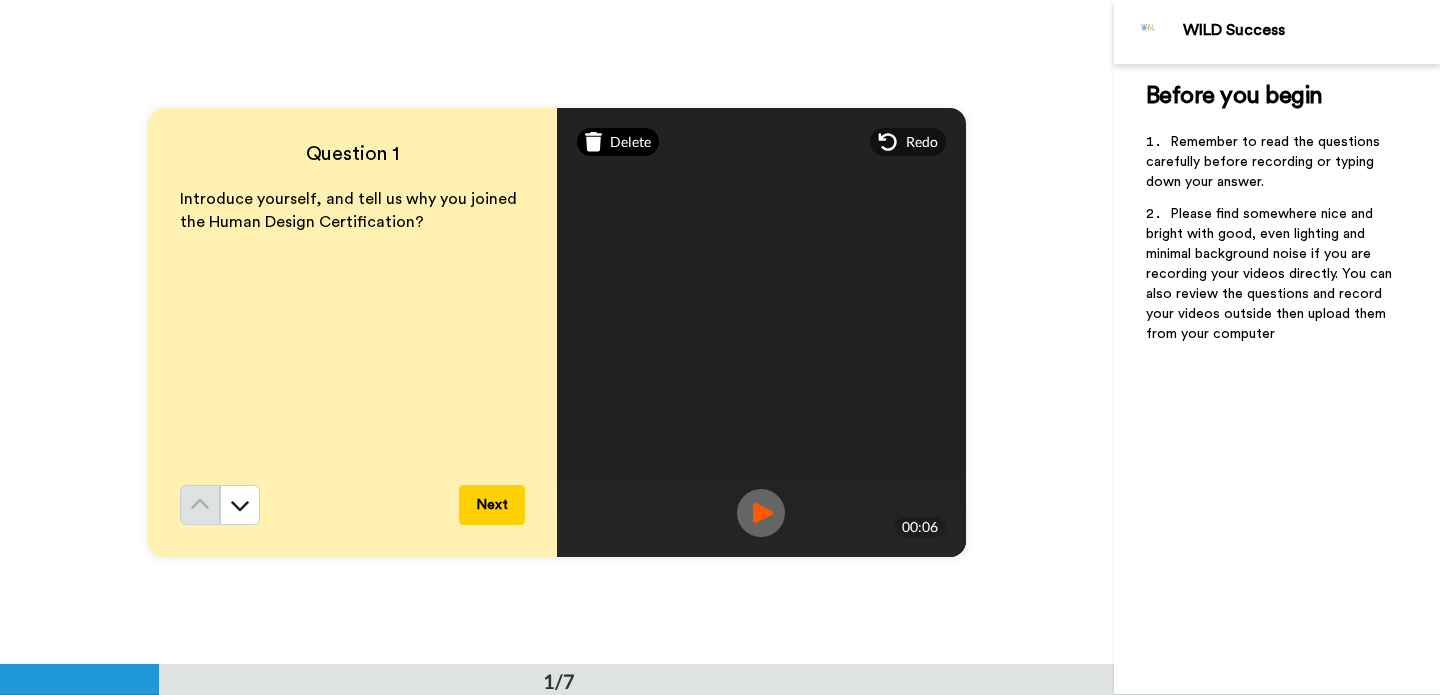 click on "Delete" at bounding box center [630, 142] 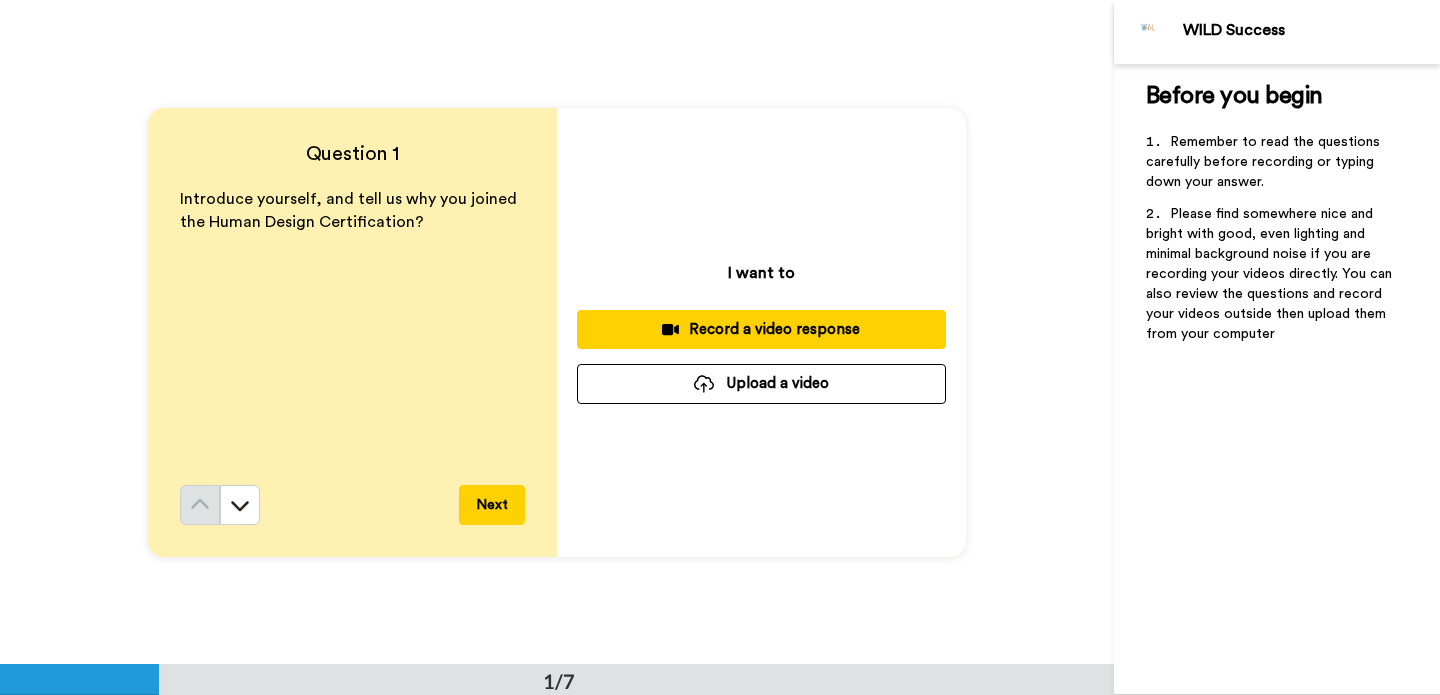 click on "Record a video response" at bounding box center (761, 329) 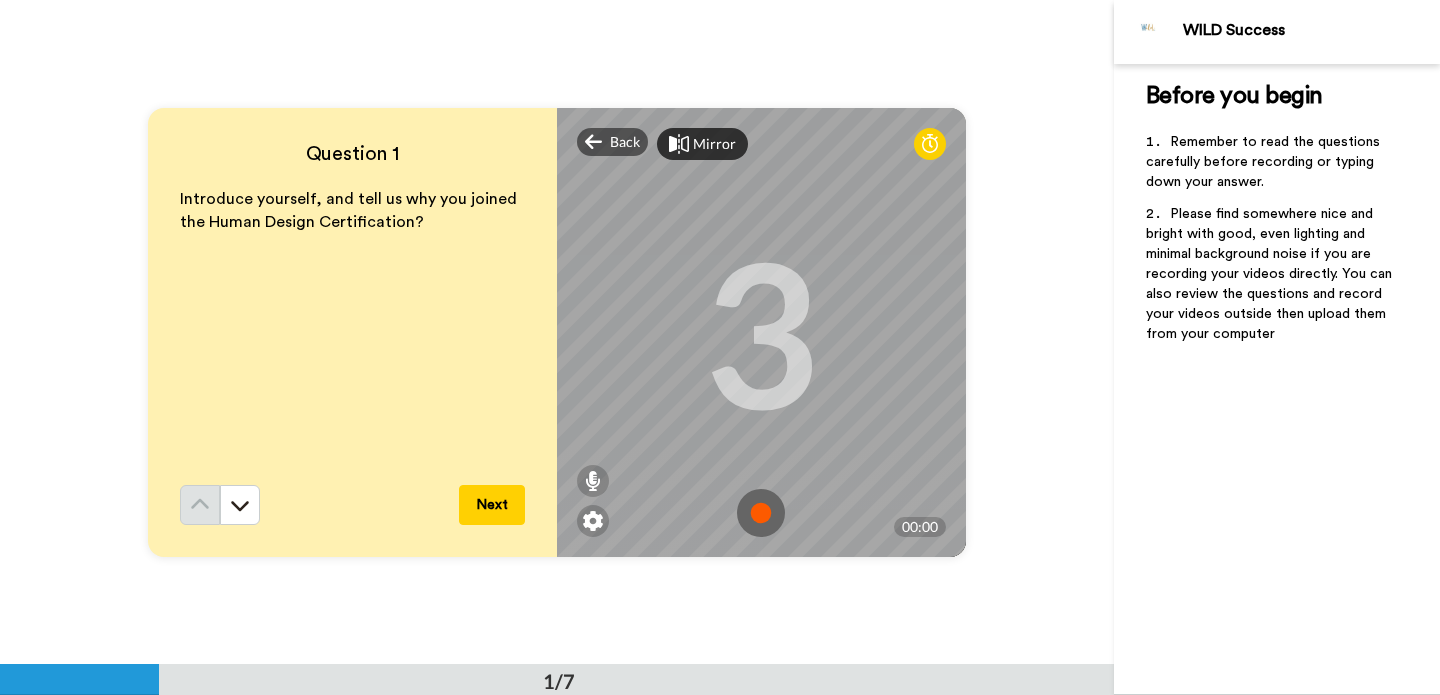 click at bounding box center [761, 513] 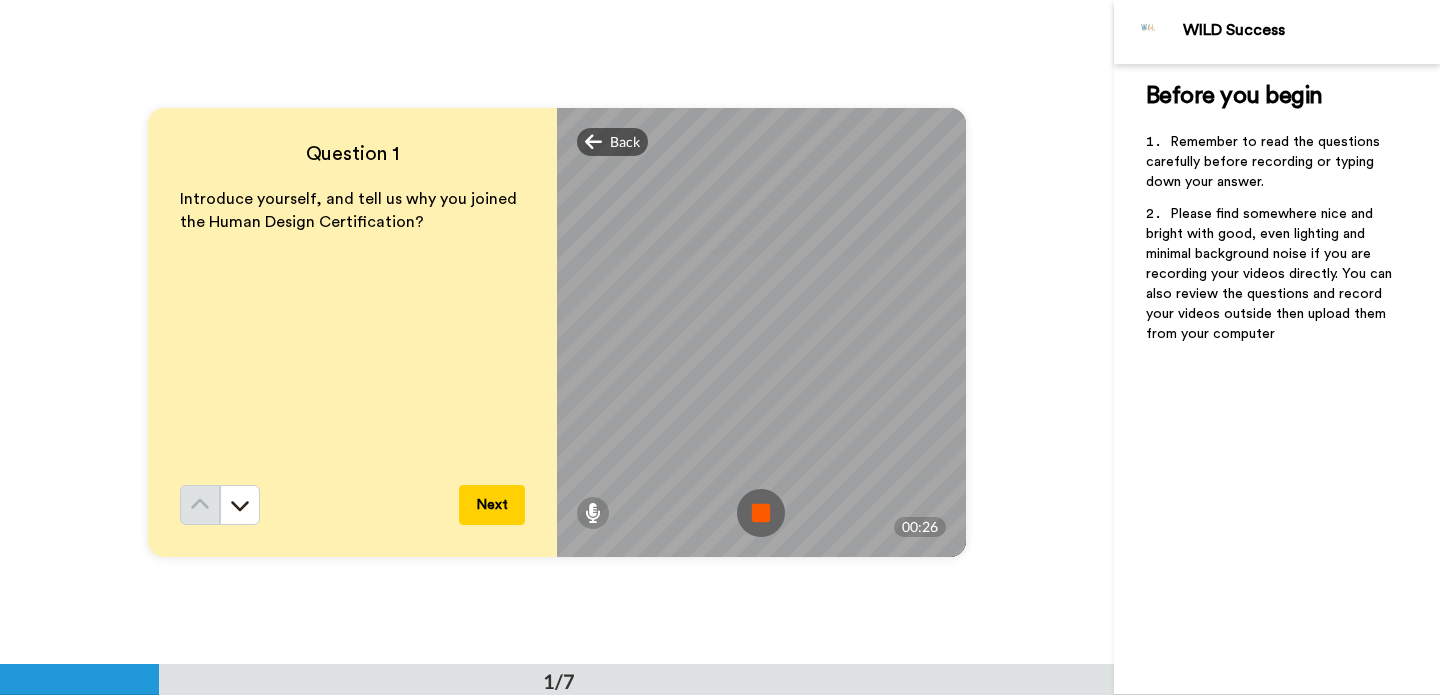 click at bounding box center (761, 513) 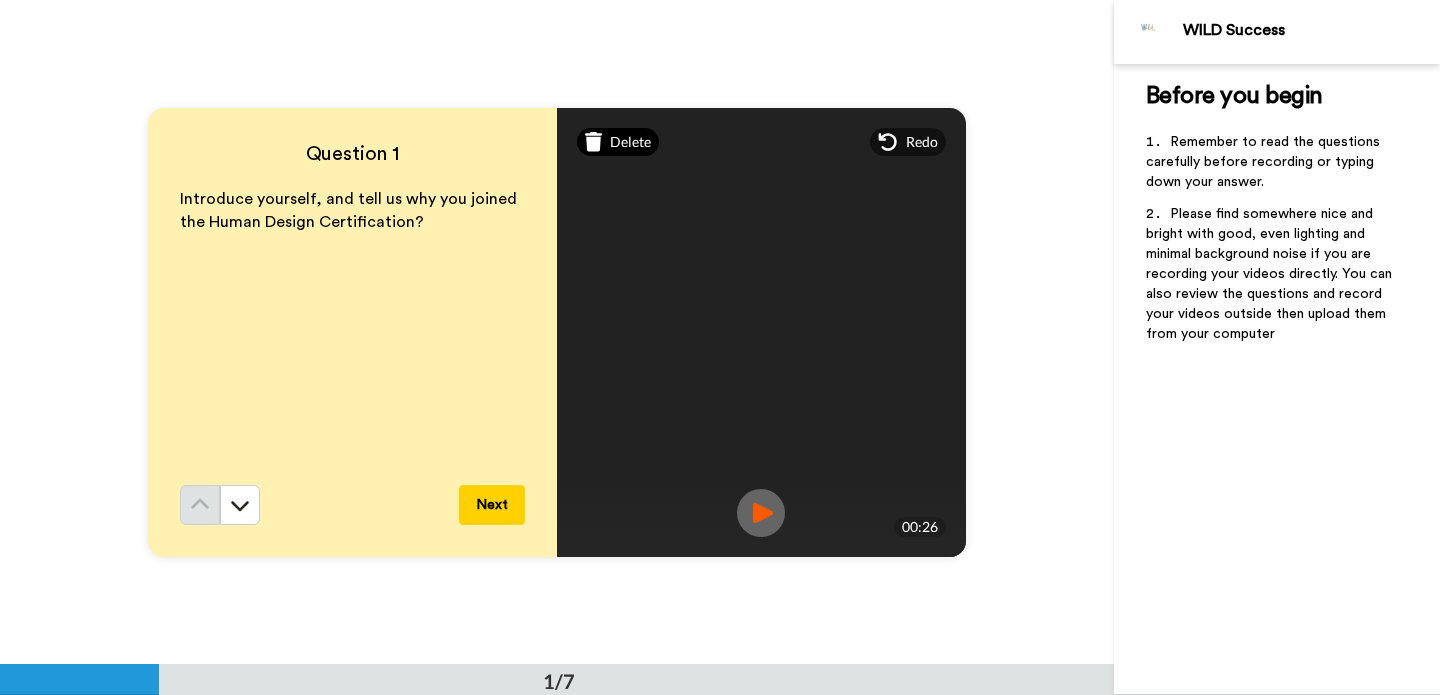 click on "Delete" at bounding box center (618, 142) 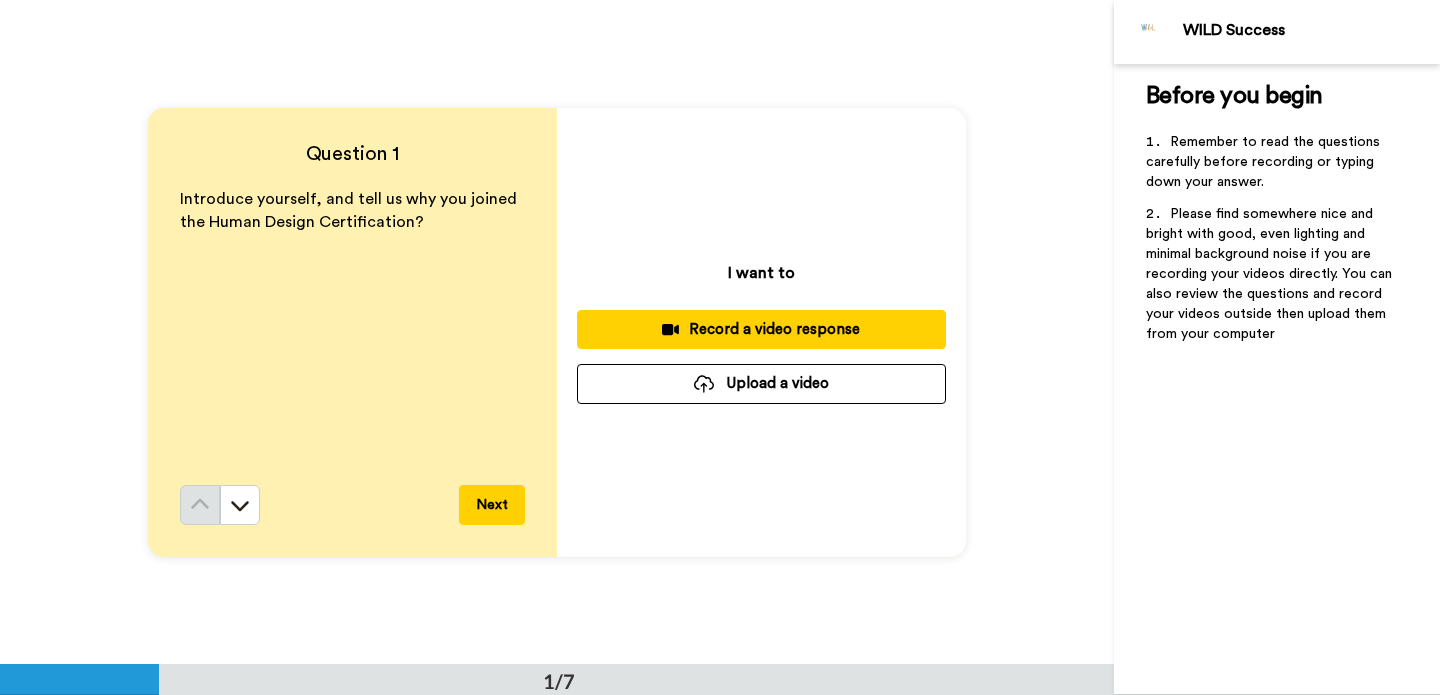click on "Record a video response" at bounding box center [761, 329] 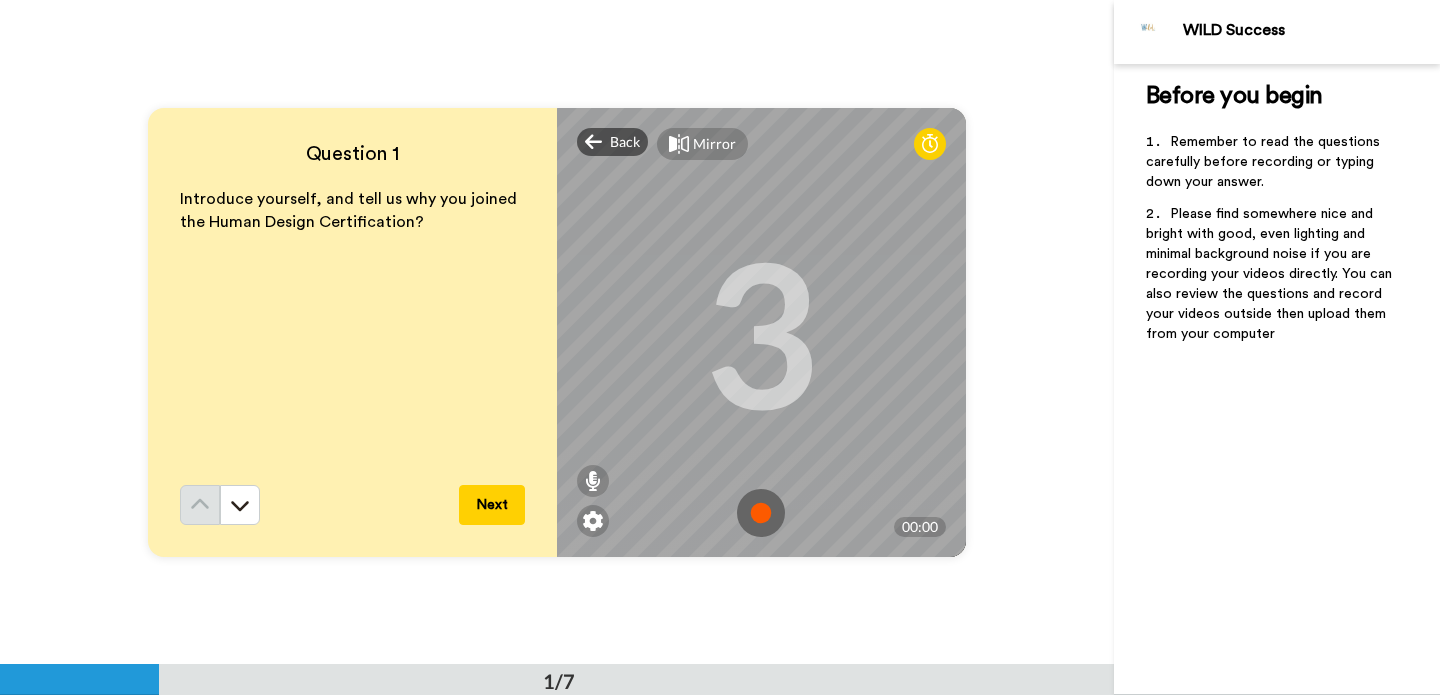click at bounding box center (679, 144) 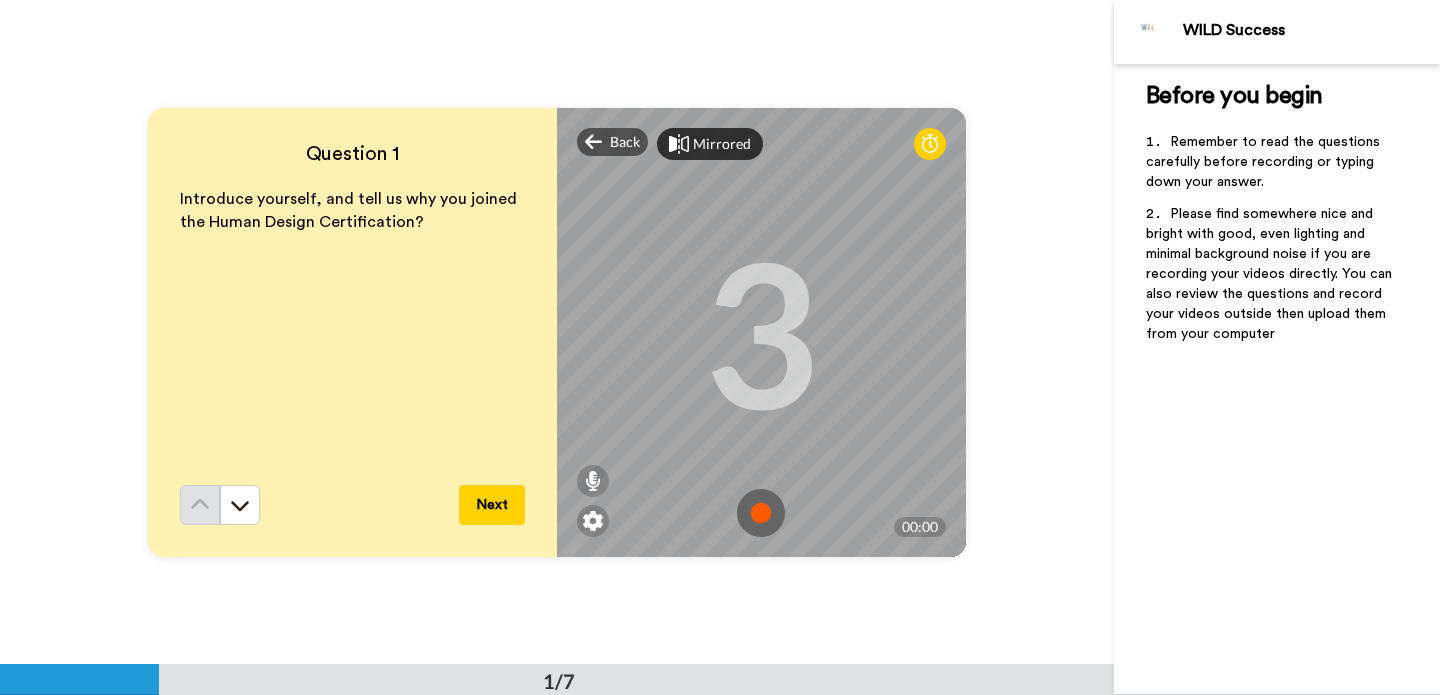 click at bounding box center [679, 144] 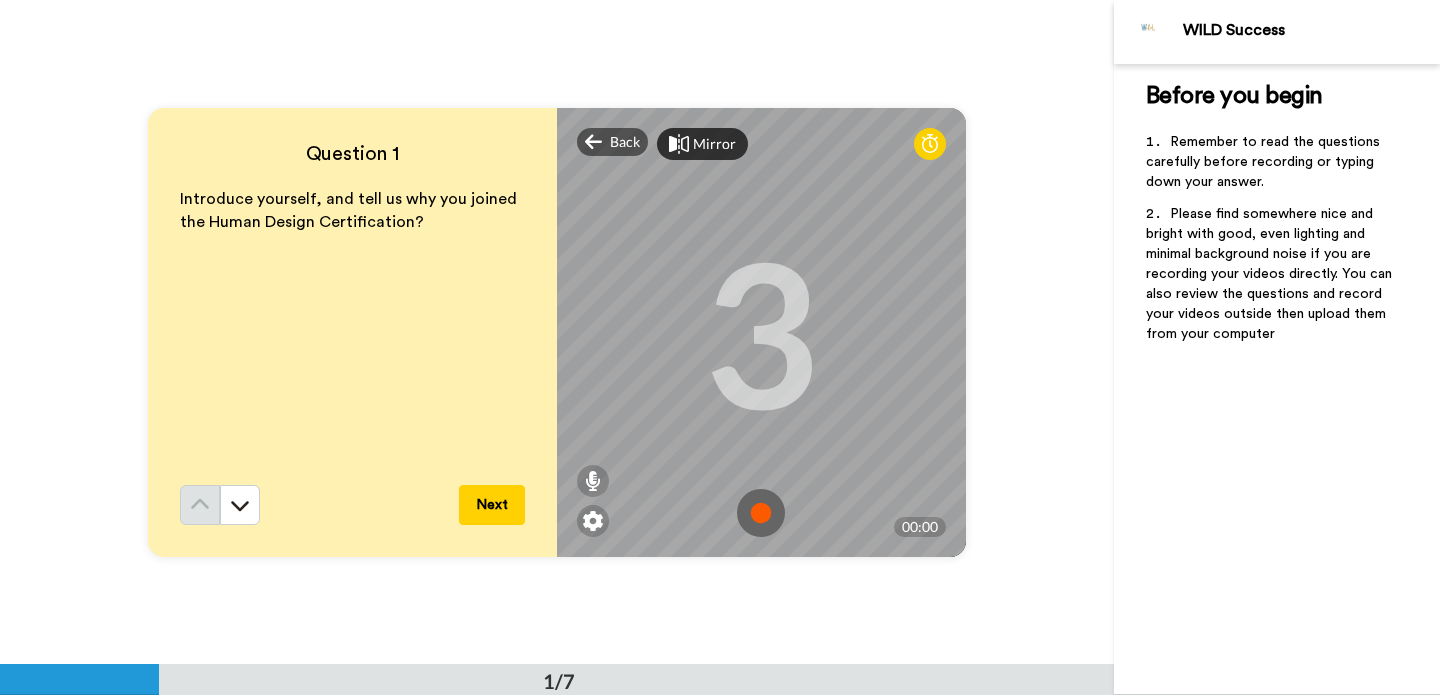 click at bounding box center (761, 513) 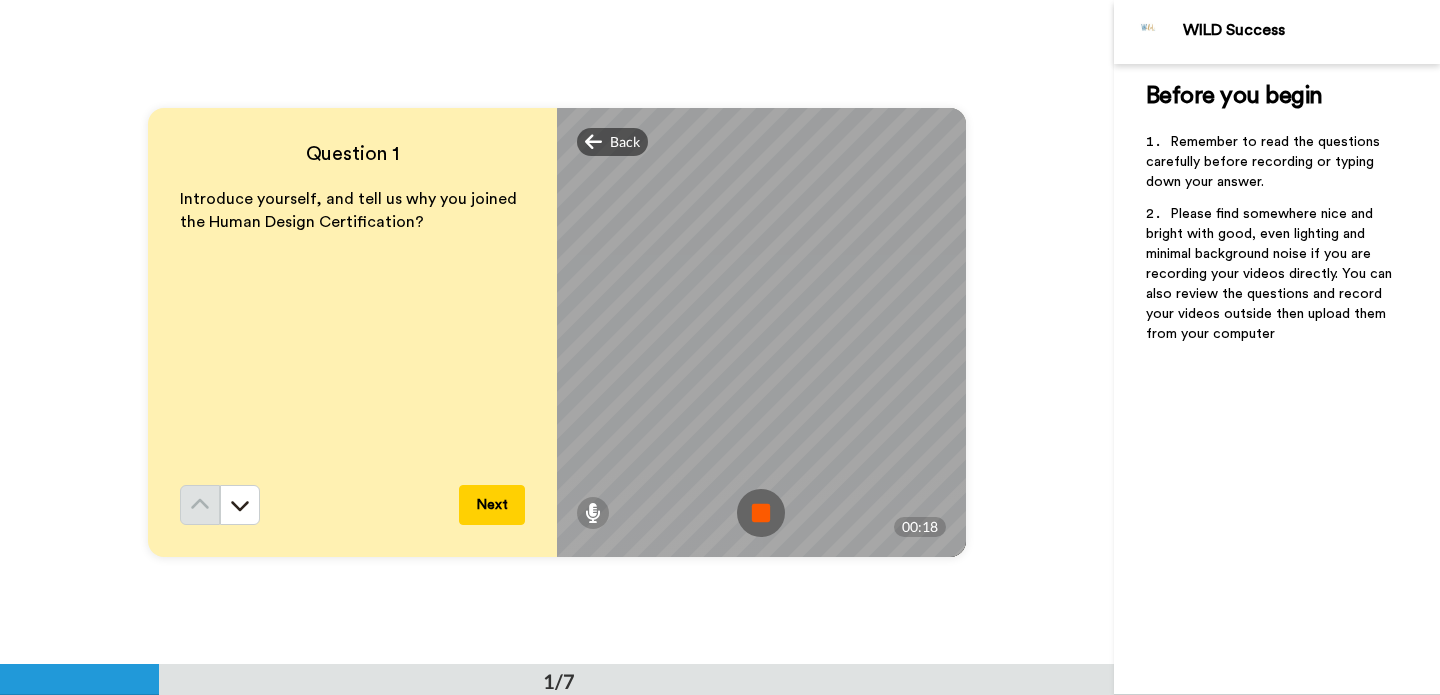 click at bounding box center (761, 513) 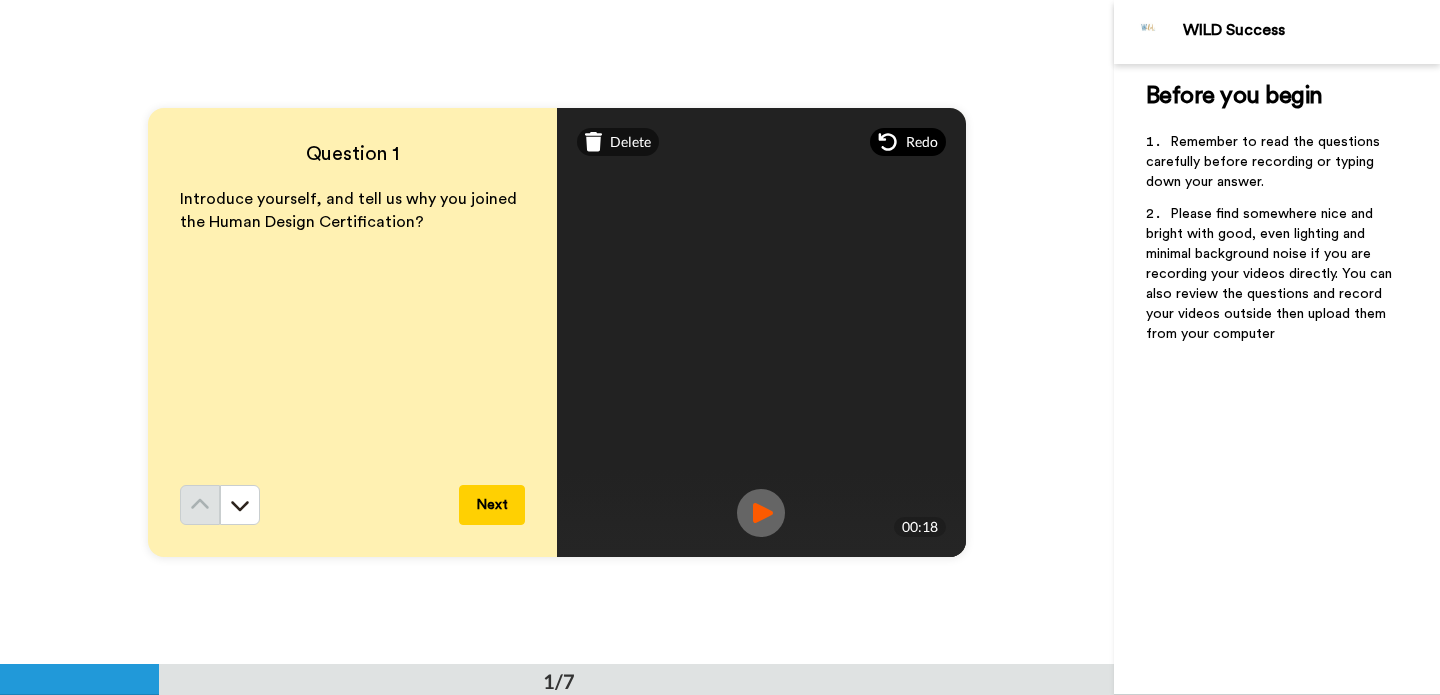 click on "Redo" at bounding box center (922, 142) 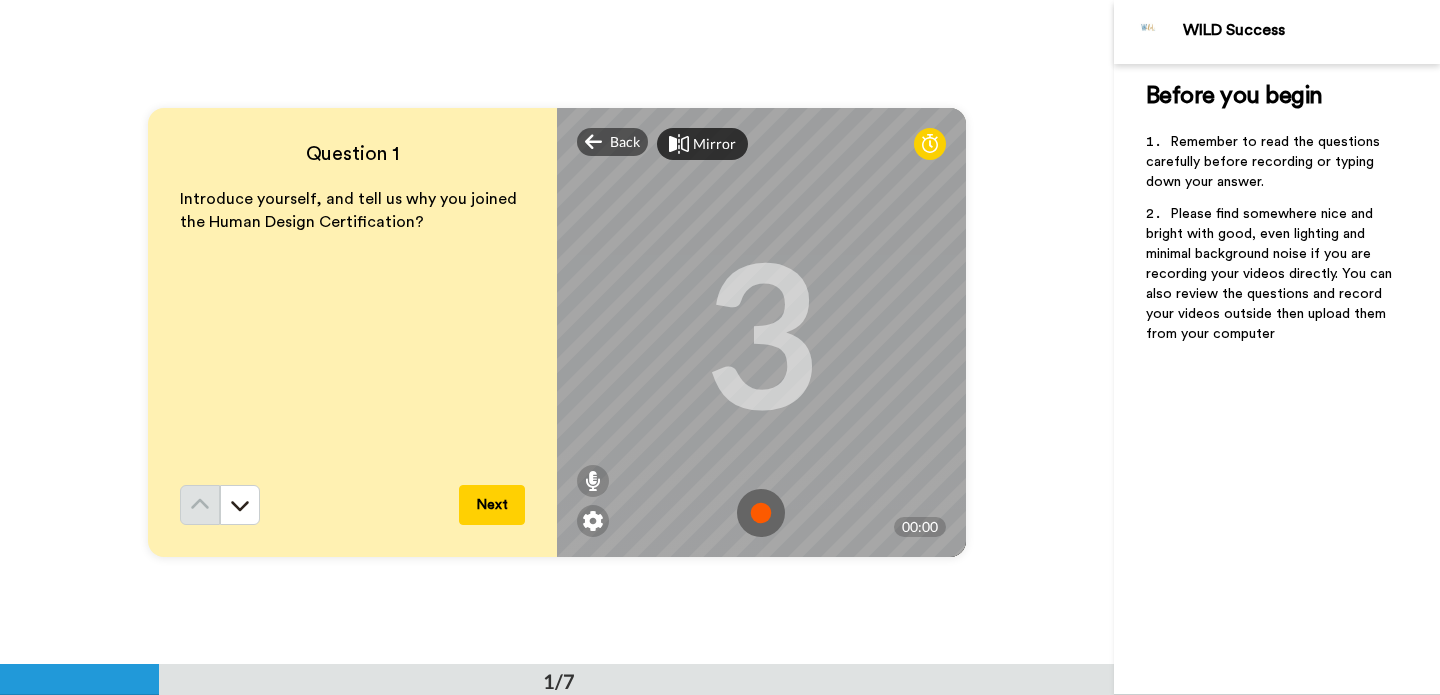 click at bounding box center (761, 513) 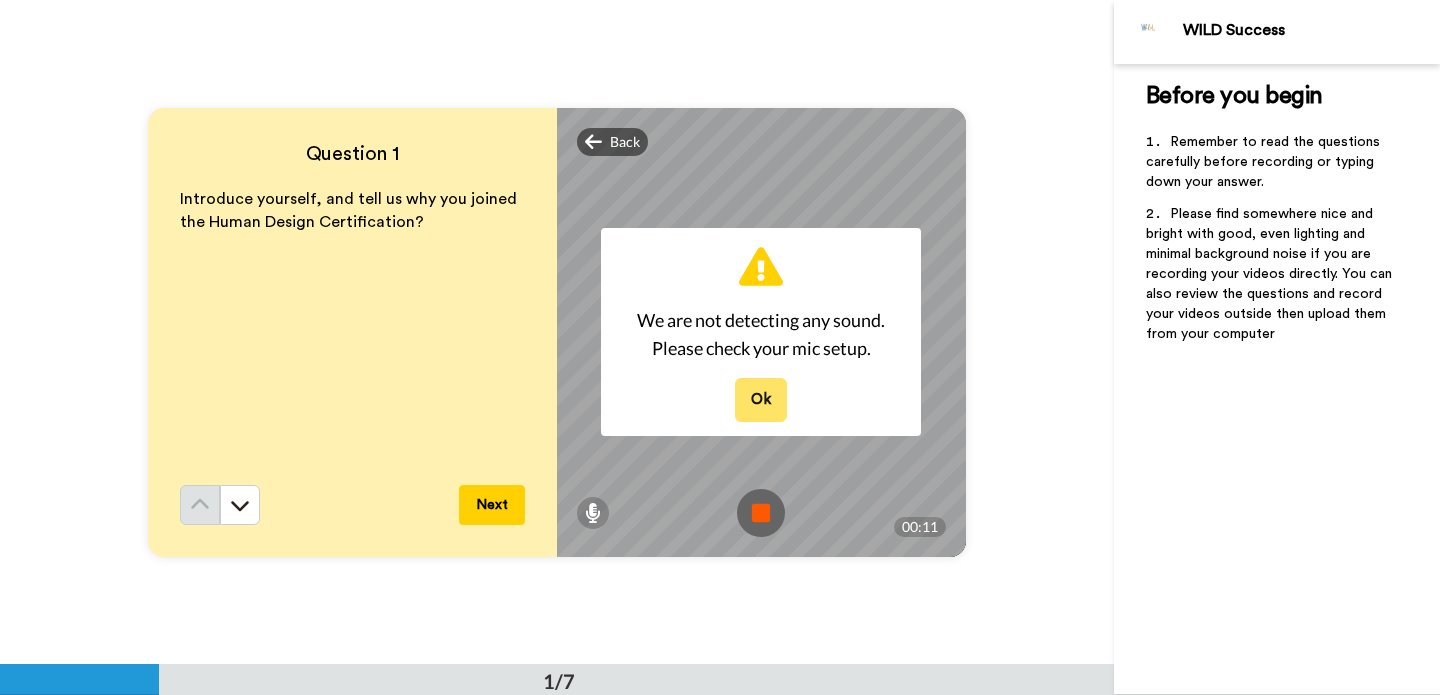 click on "Ok" at bounding box center (761, 399) 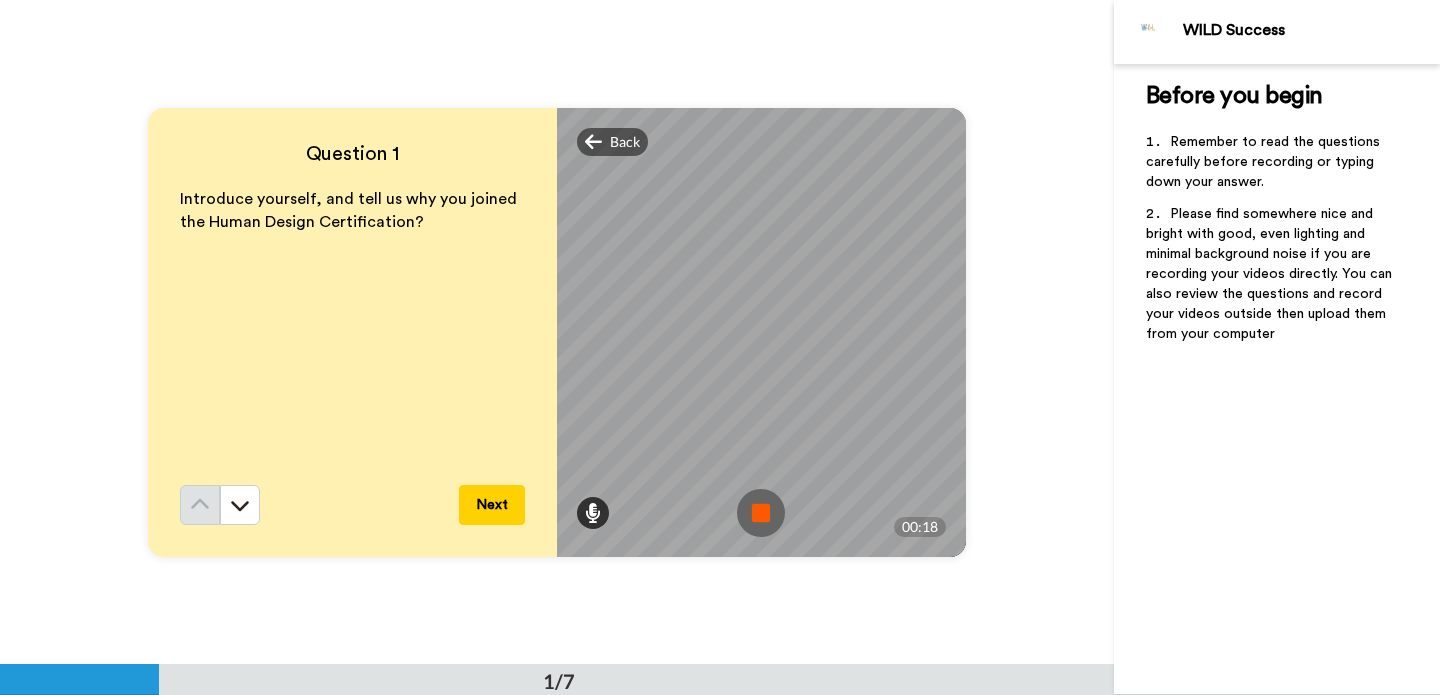 click at bounding box center (593, 513) 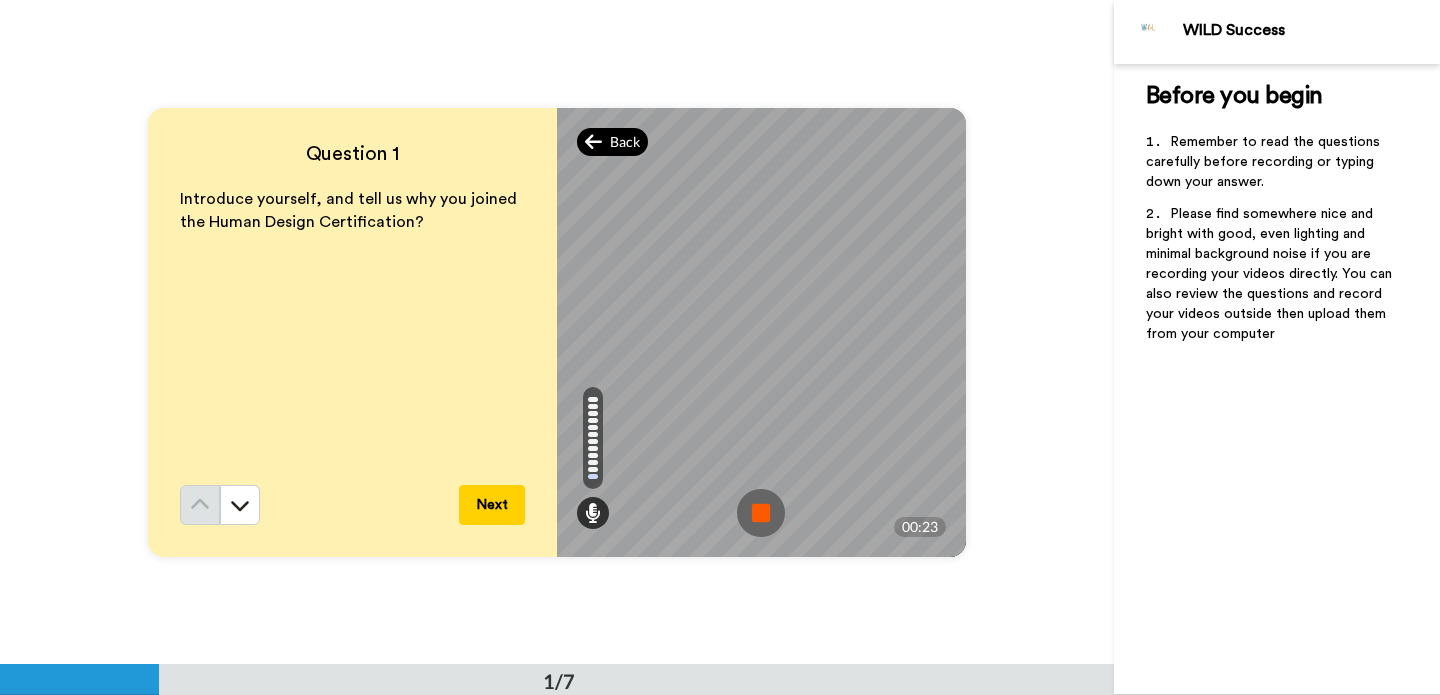 click on "Back" at bounding box center [613, 142] 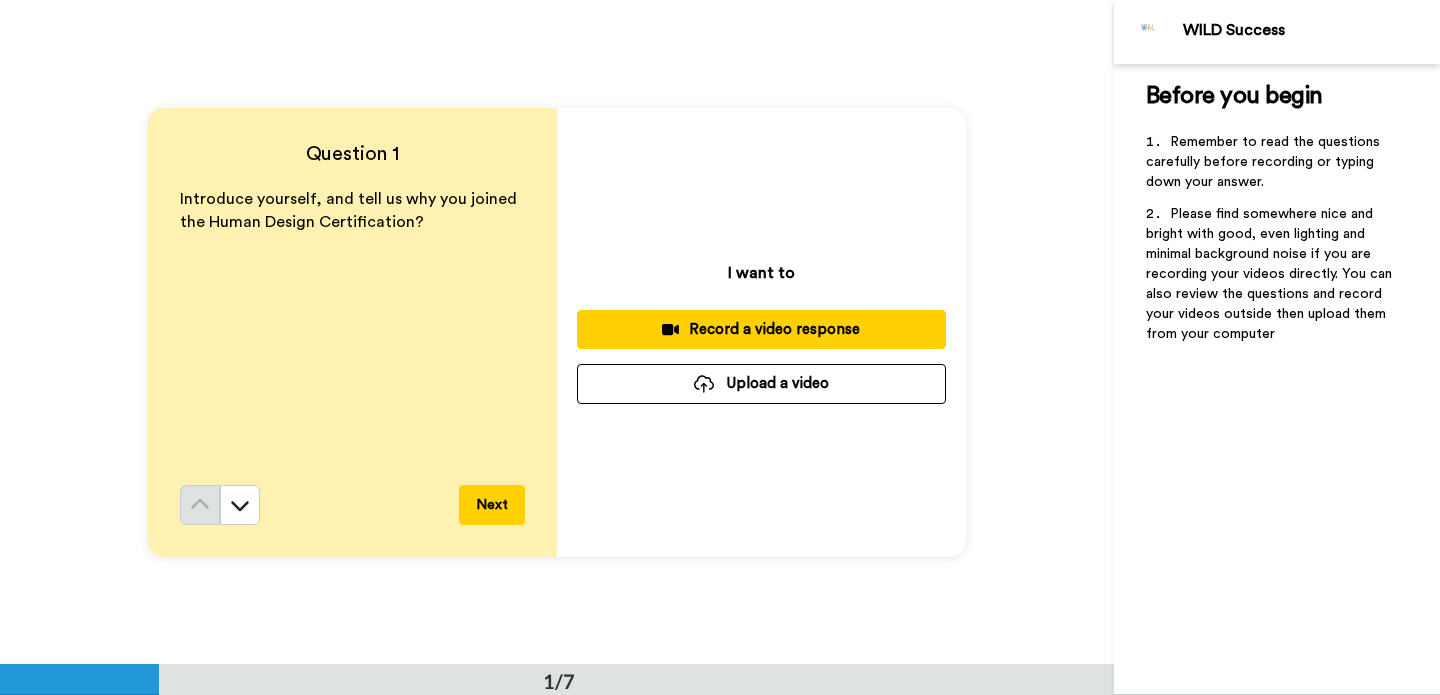 click on "Record a video response" at bounding box center [761, 329] 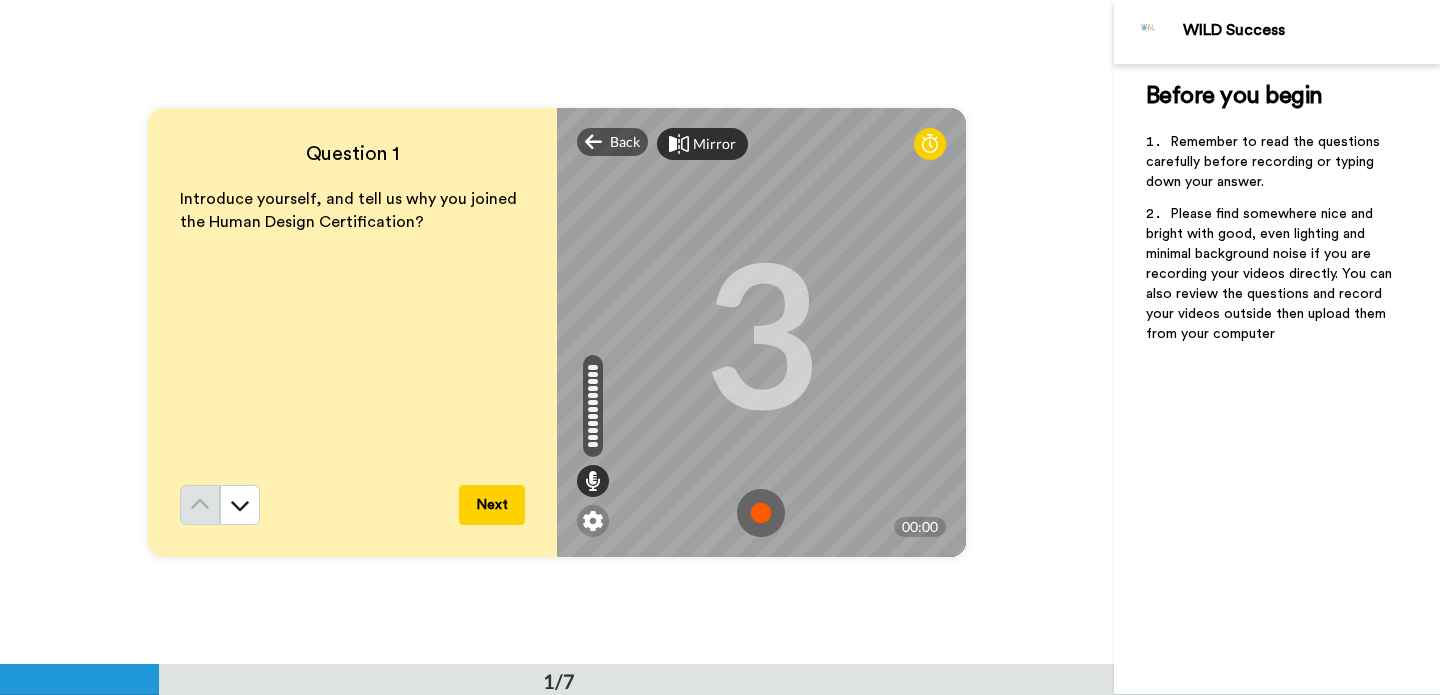 click at bounding box center [761, 513] 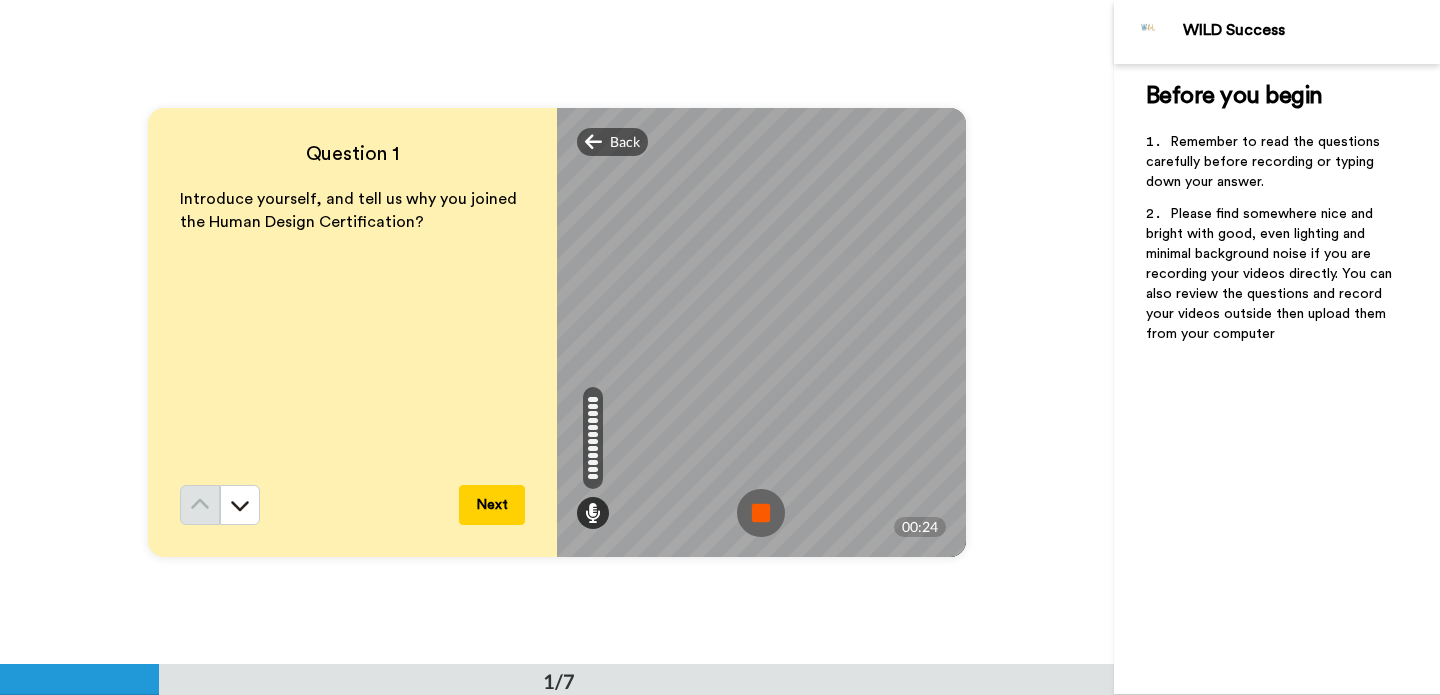 click at bounding box center (761, 513) 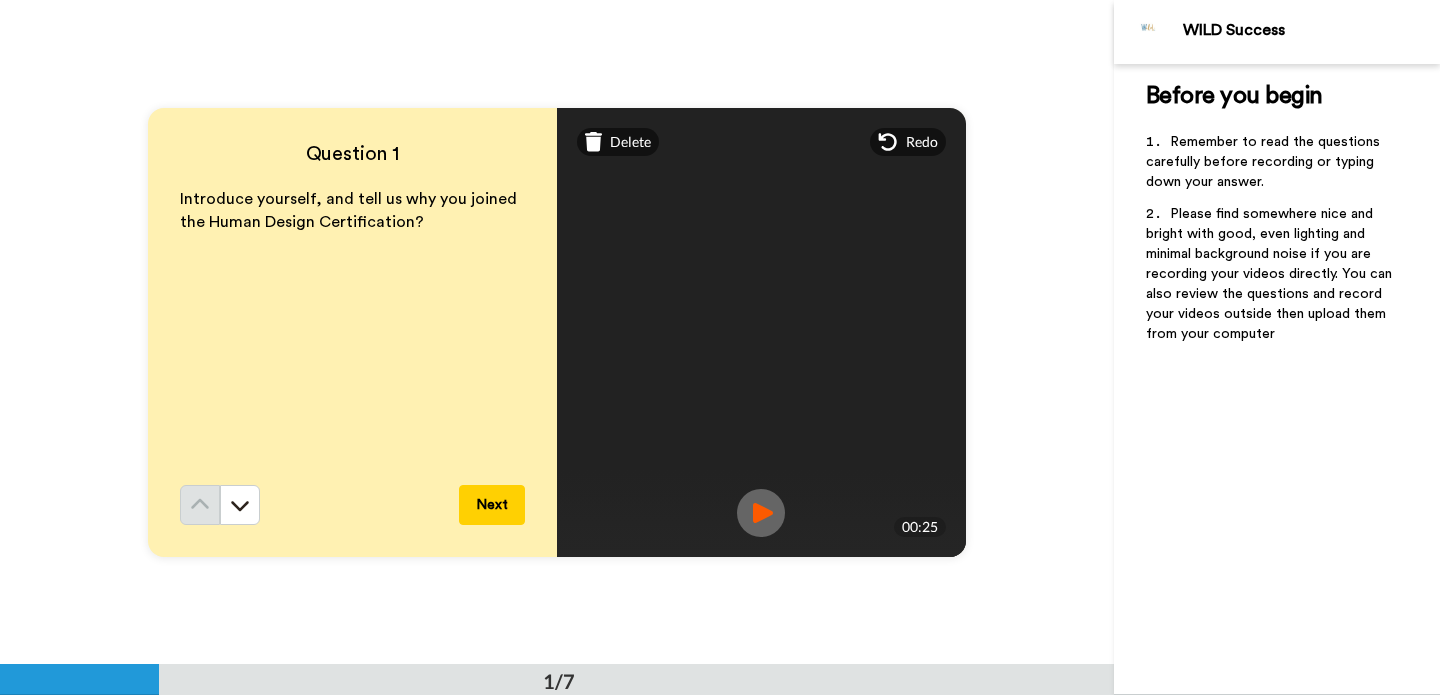 click at bounding box center (761, 513) 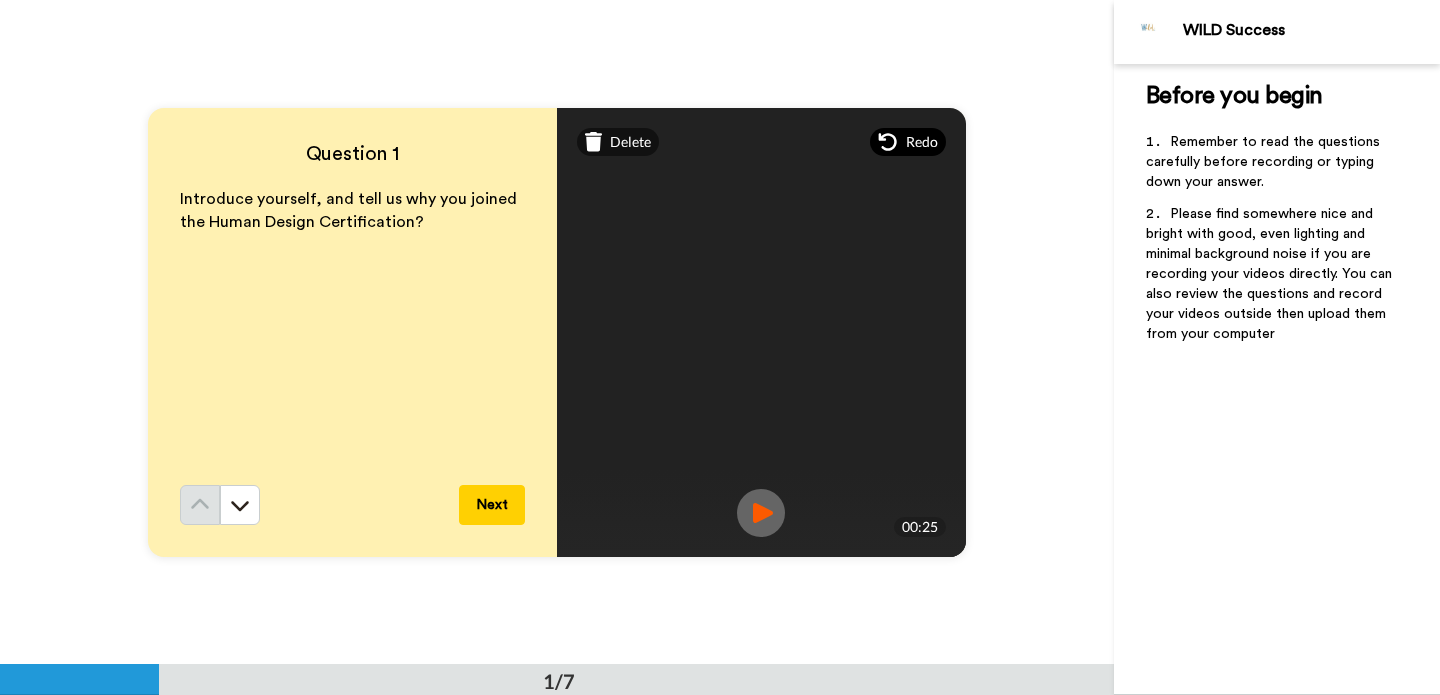 click on "Redo" at bounding box center [922, 142] 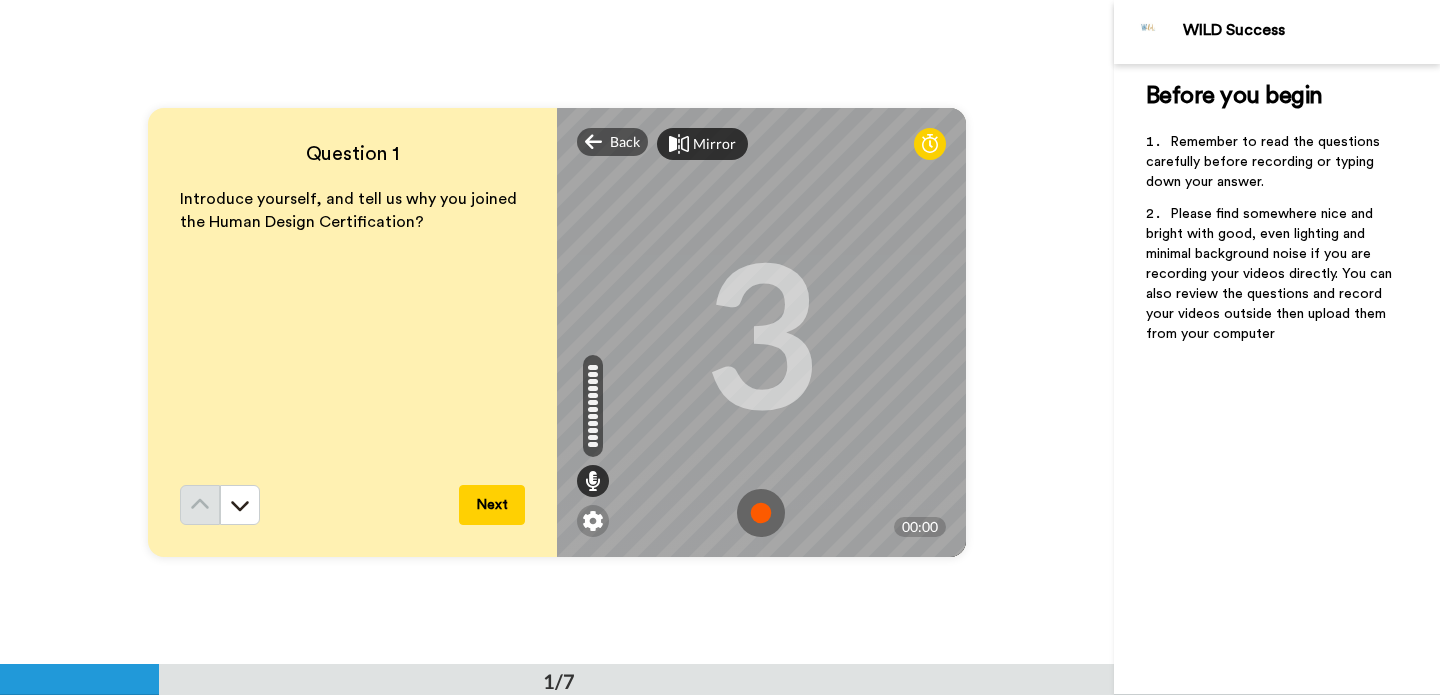click at bounding box center [761, 513] 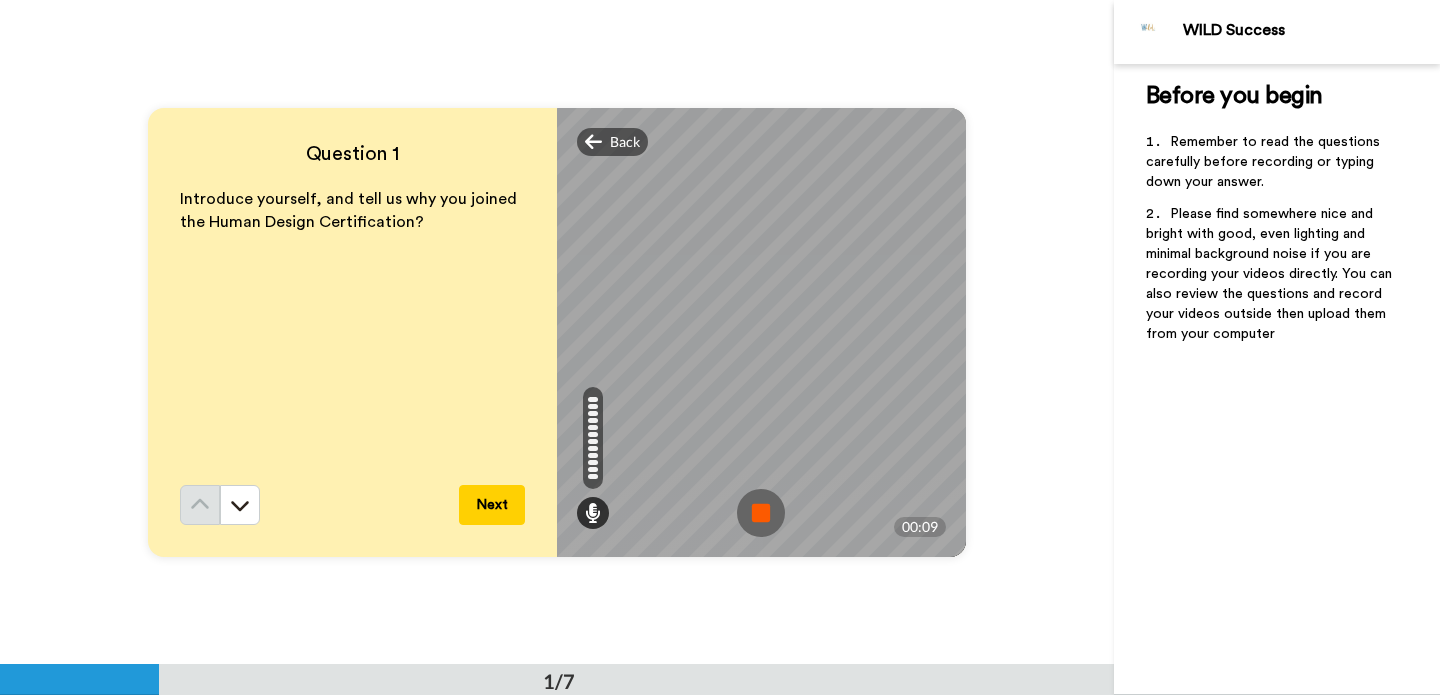 click at bounding box center [761, 513] 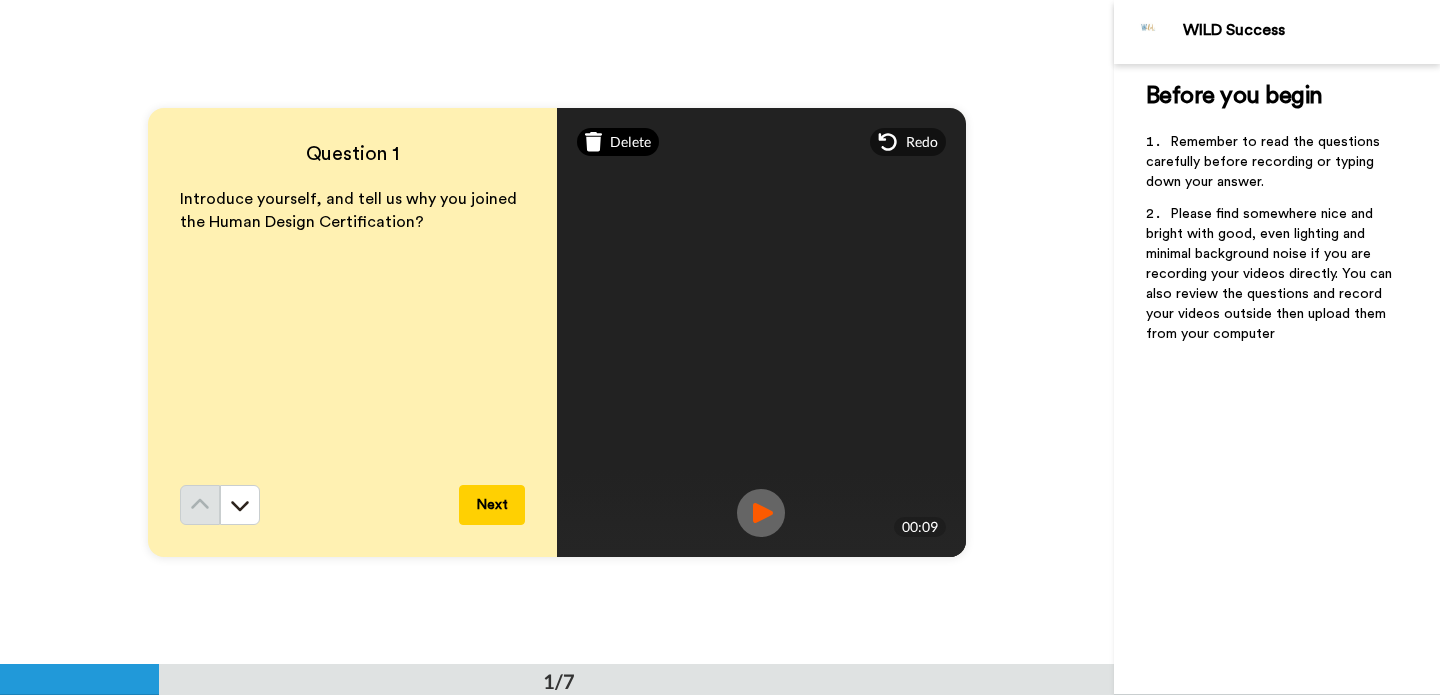 click on "Delete" at bounding box center (630, 142) 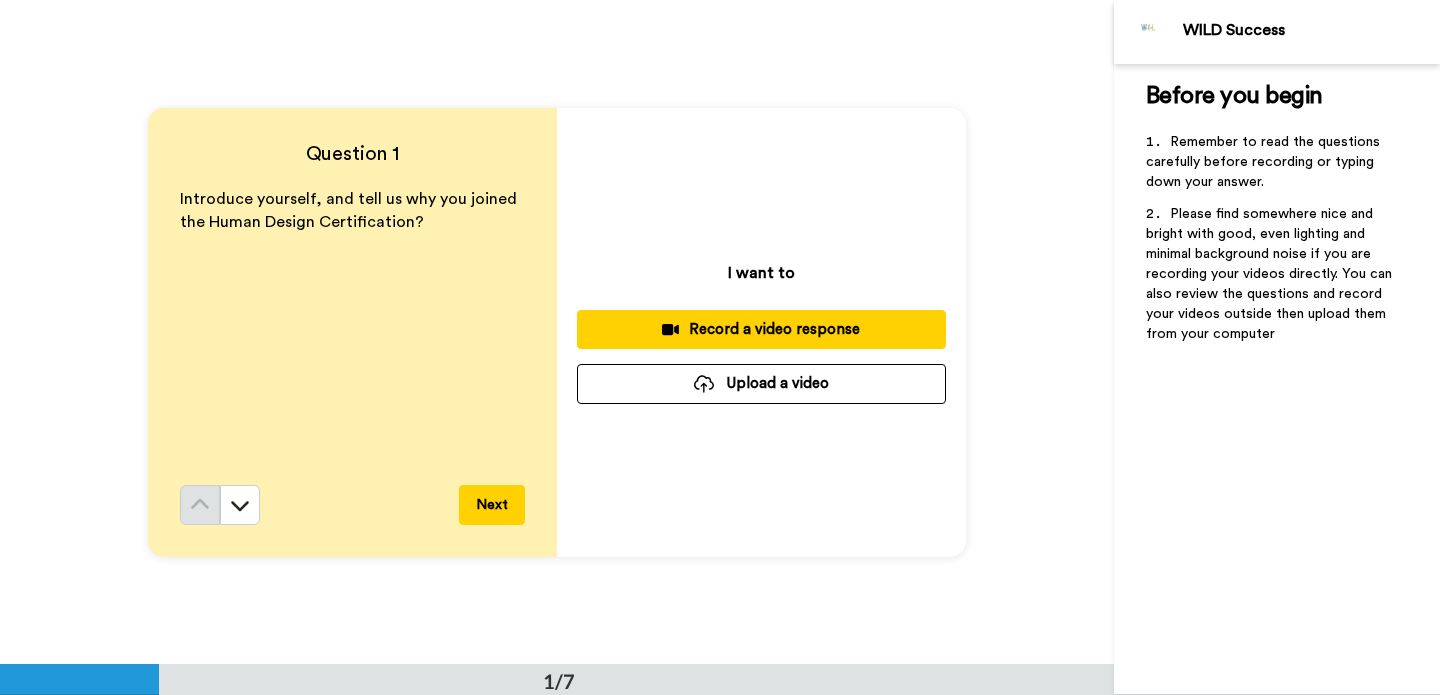 click on "Record a video response" at bounding box center (761, 329) 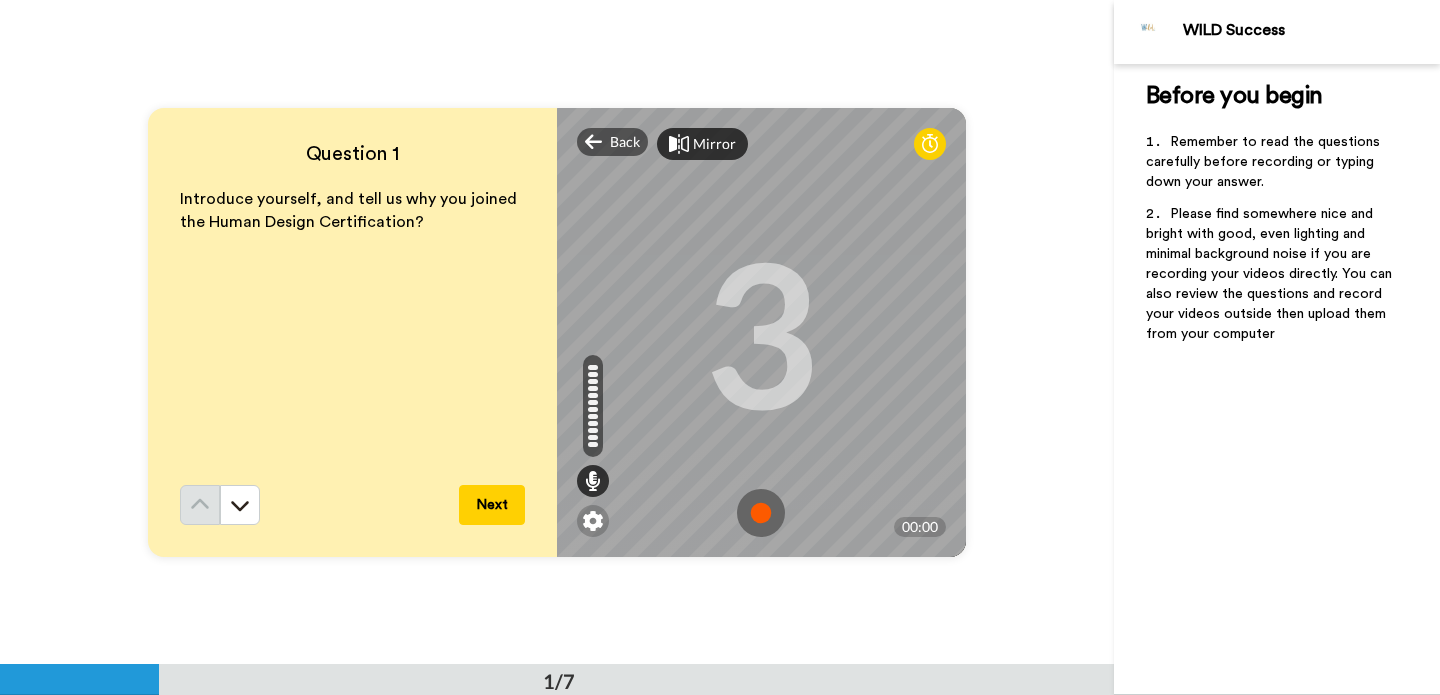 click at bounding box center [761, 513] 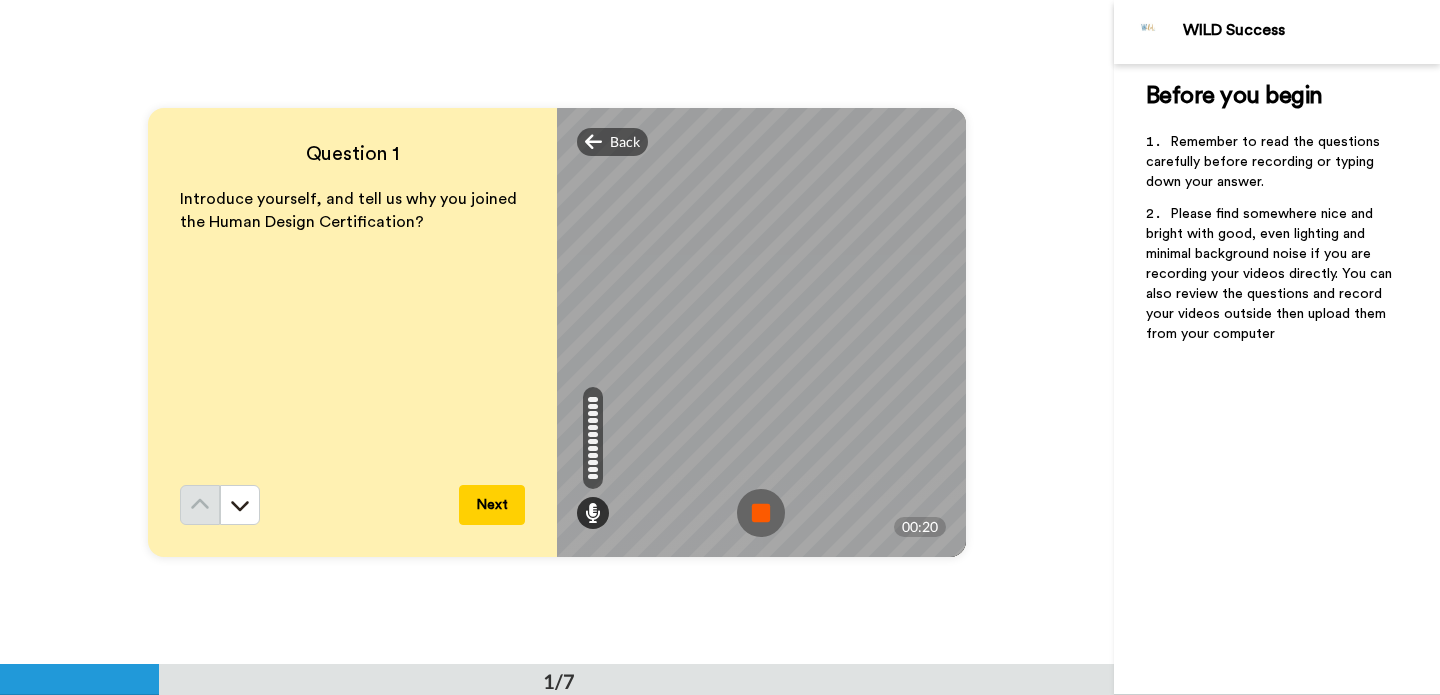 click at bounding box center [761, 513] 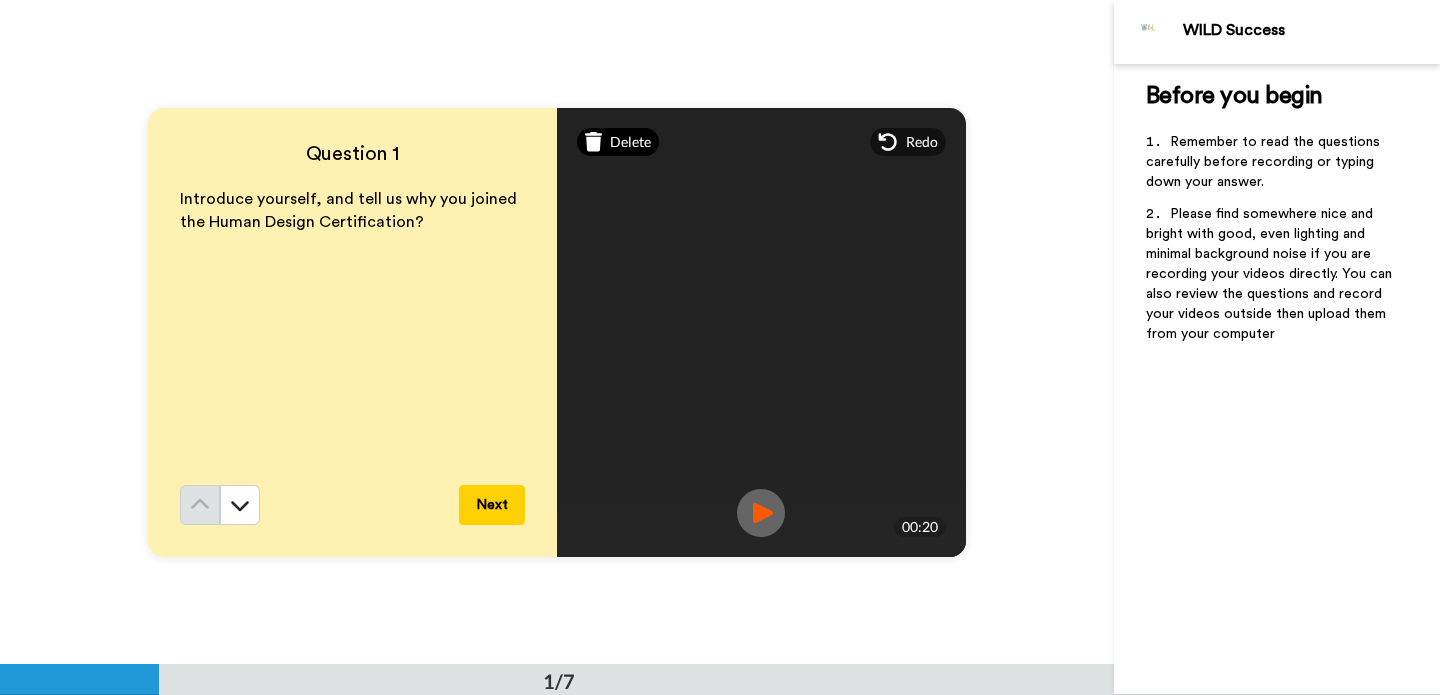 click on "Delete" at bounding box center (630, 142) 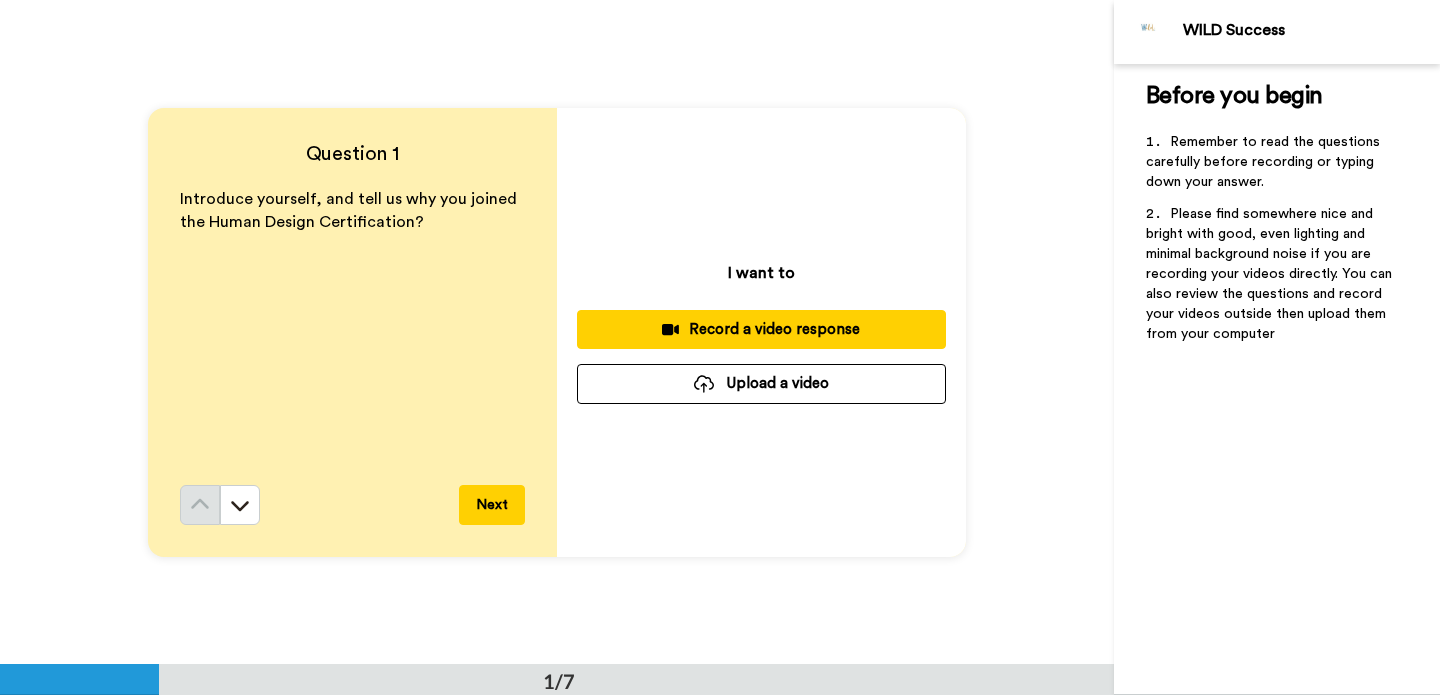 click on "Record a video response" at bounding box center [761, 329] 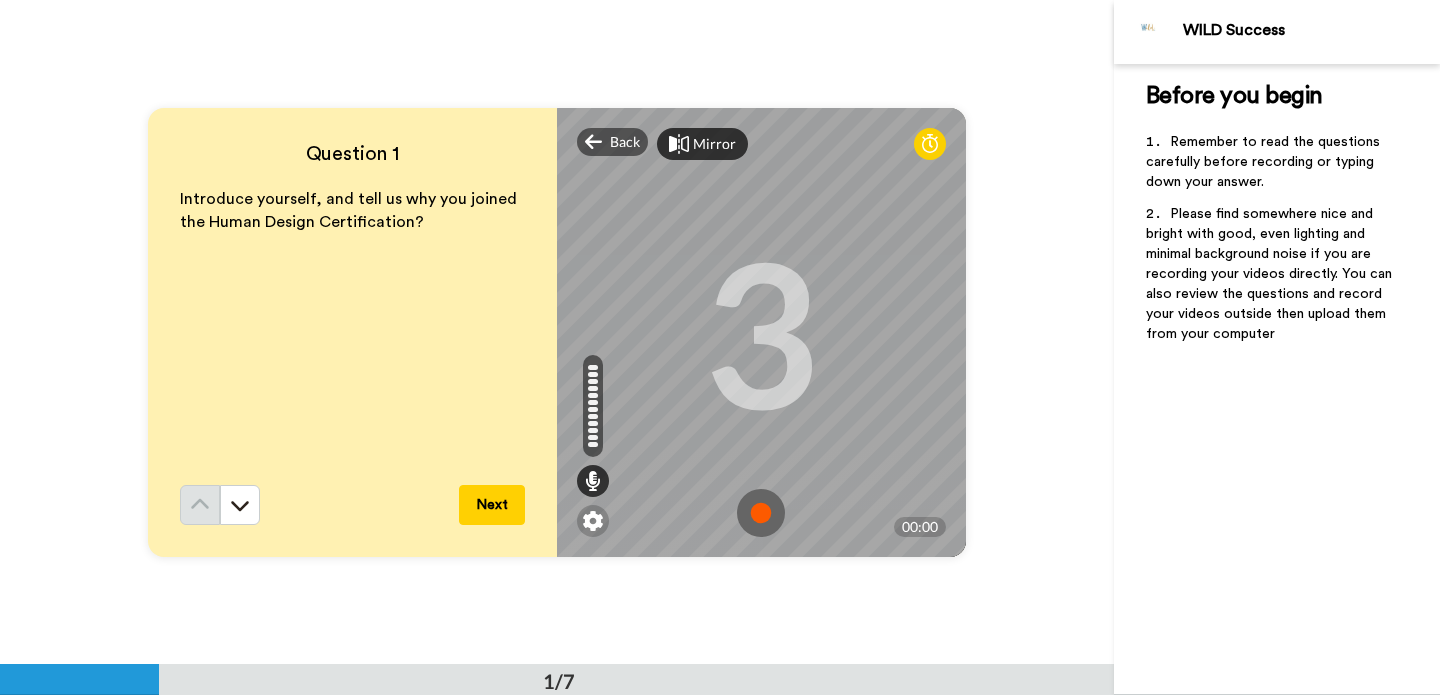 click at bounding box center (761, 513) 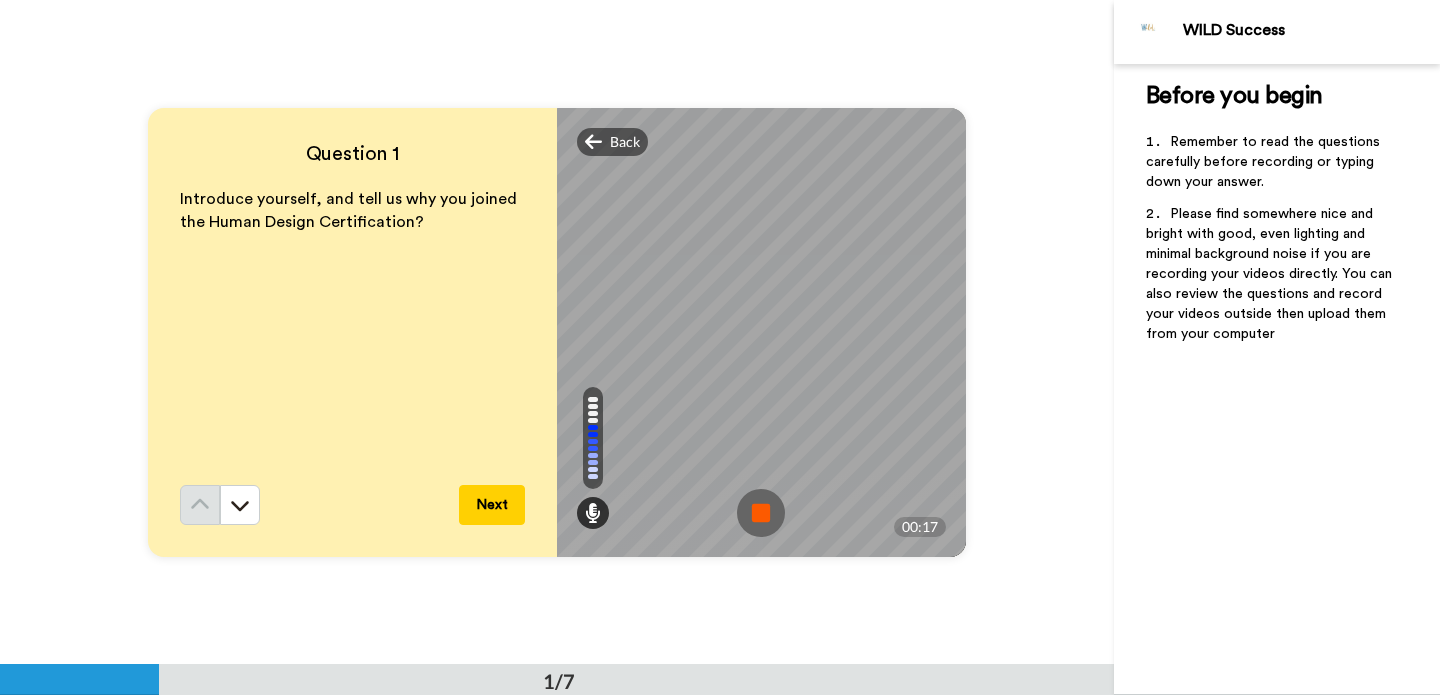 click at bounding box center (761, 513) 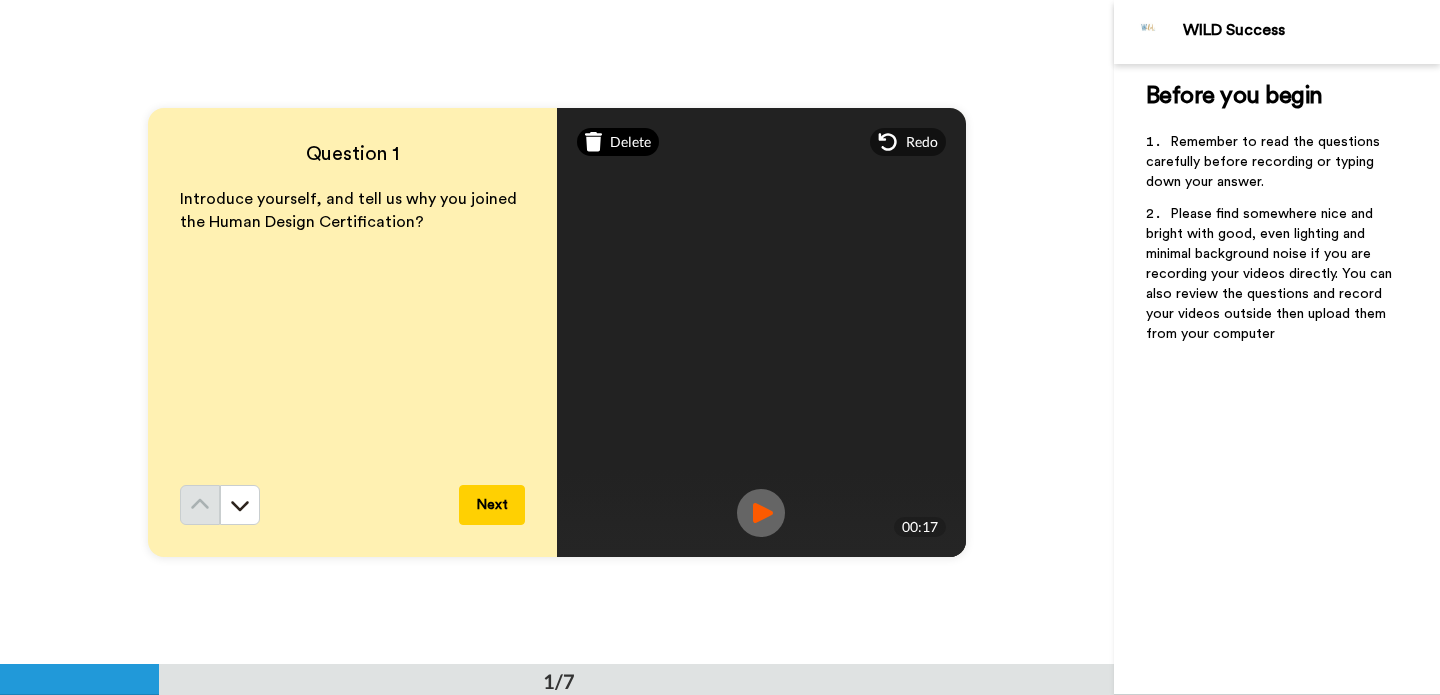 click on "Delete" at bounding box center [630, 142] 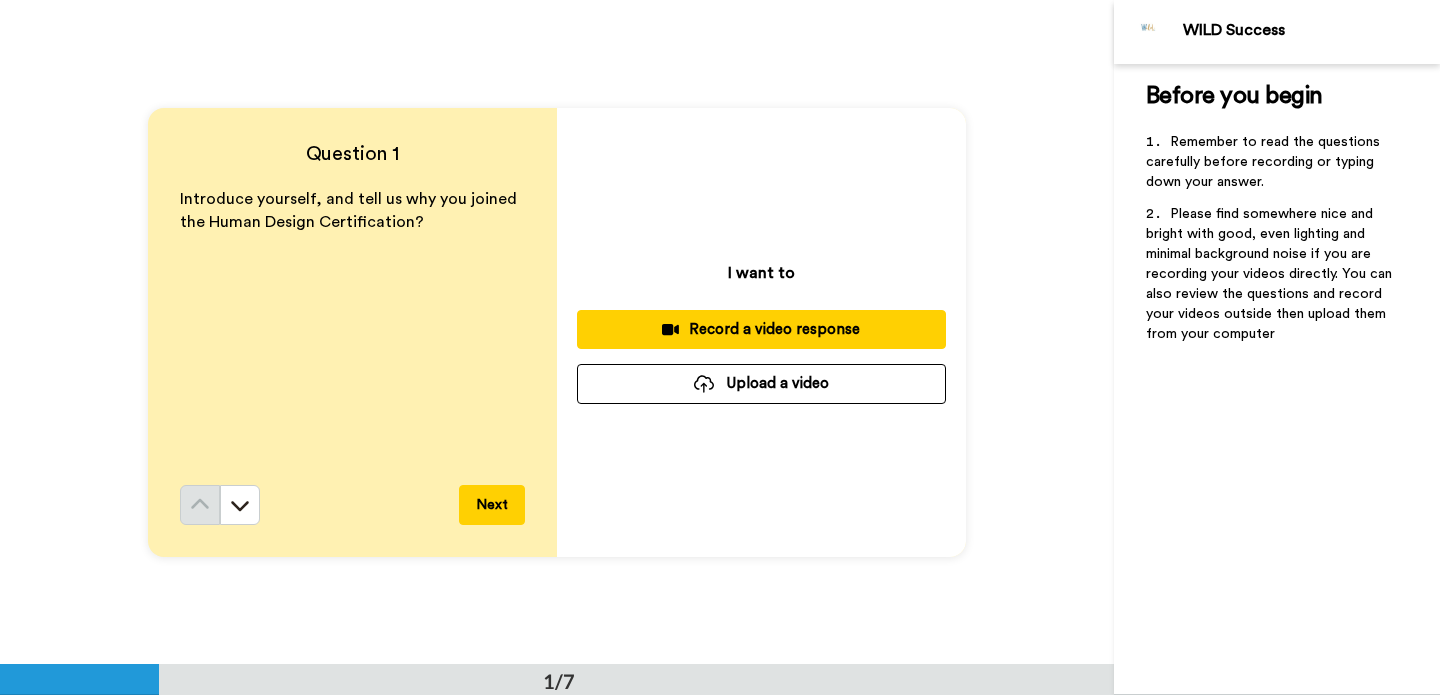 click on "Record a video response" at bounding box center [761, 329] 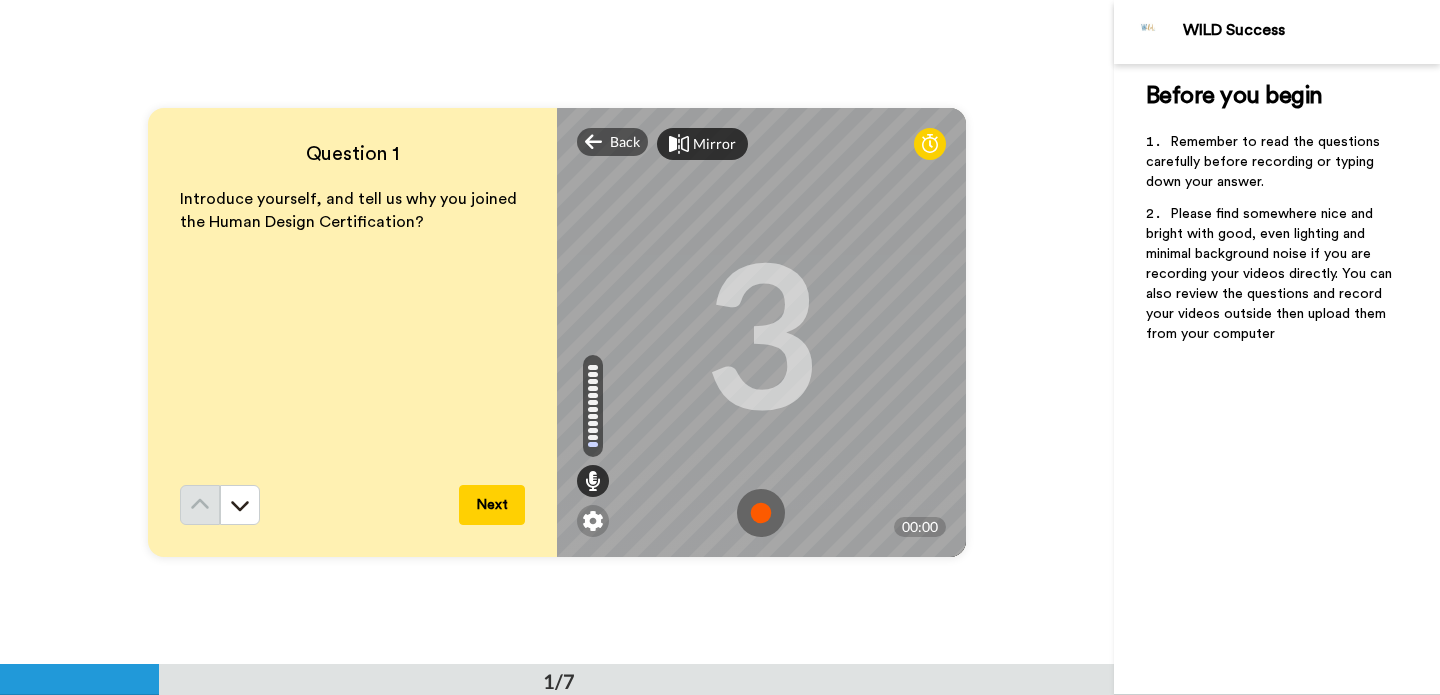 click at bounding box center [761, 513] 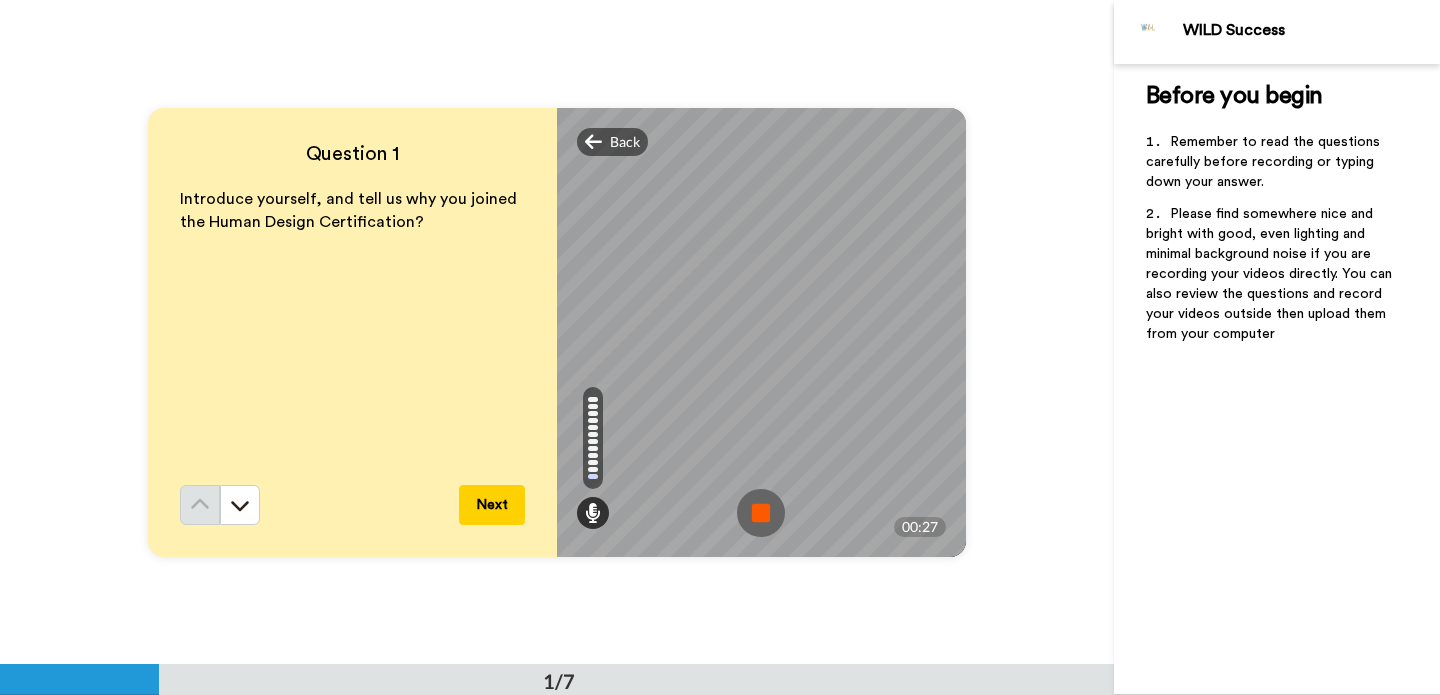 click at bounding box center [761, 513] 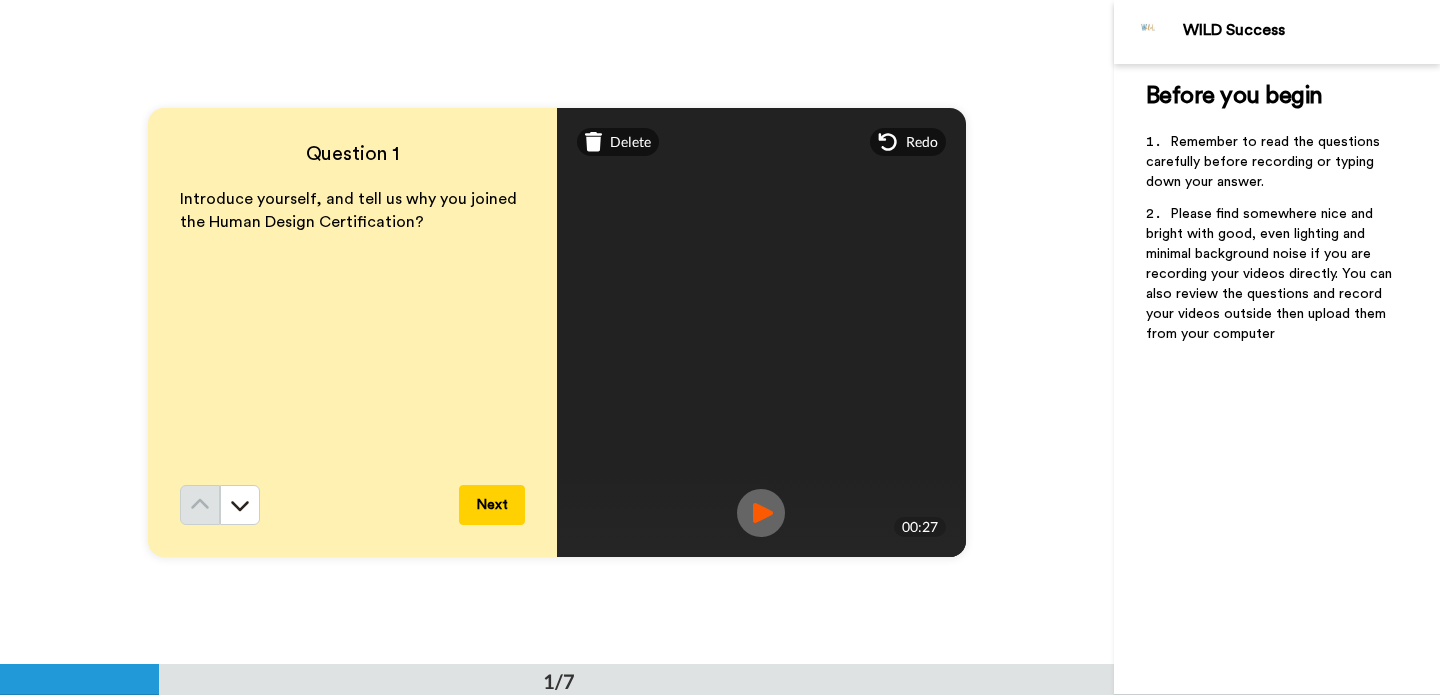 click at bounding box center (761, 513) 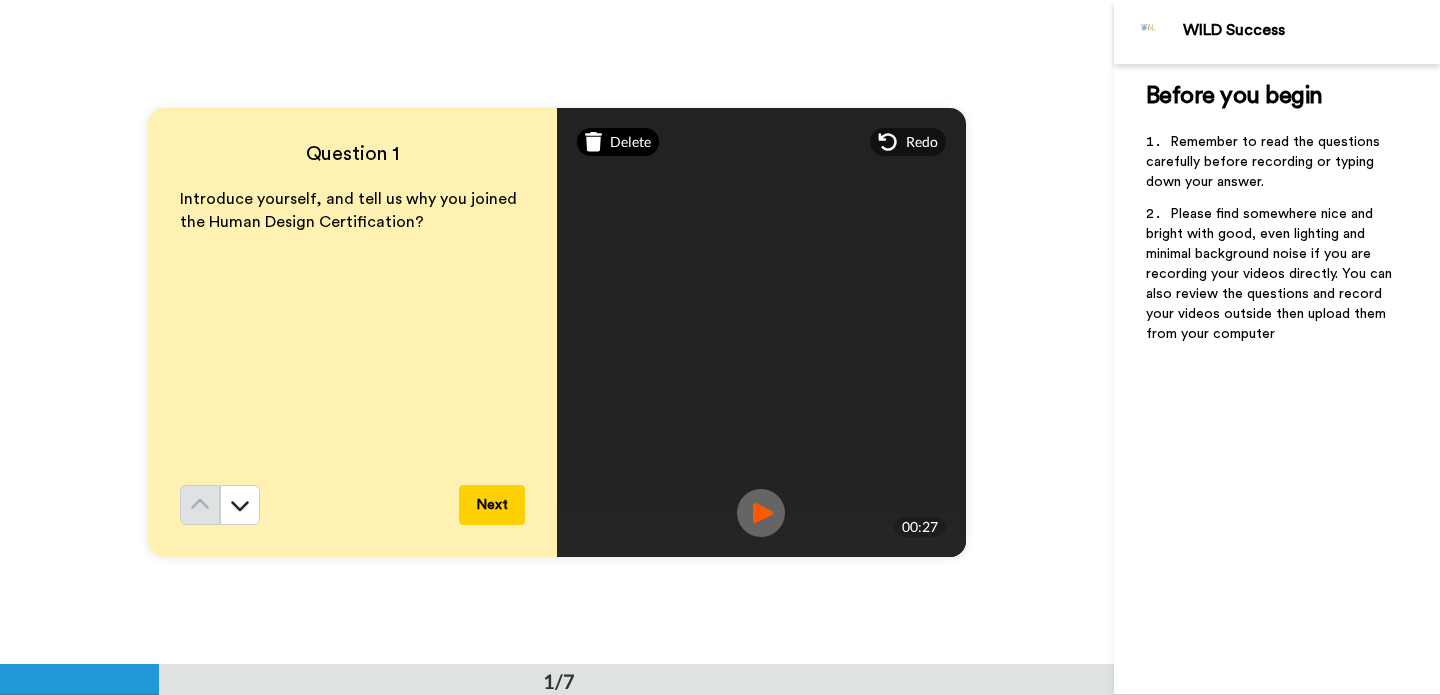 click on "Delete" at bounding box center [618, 142] 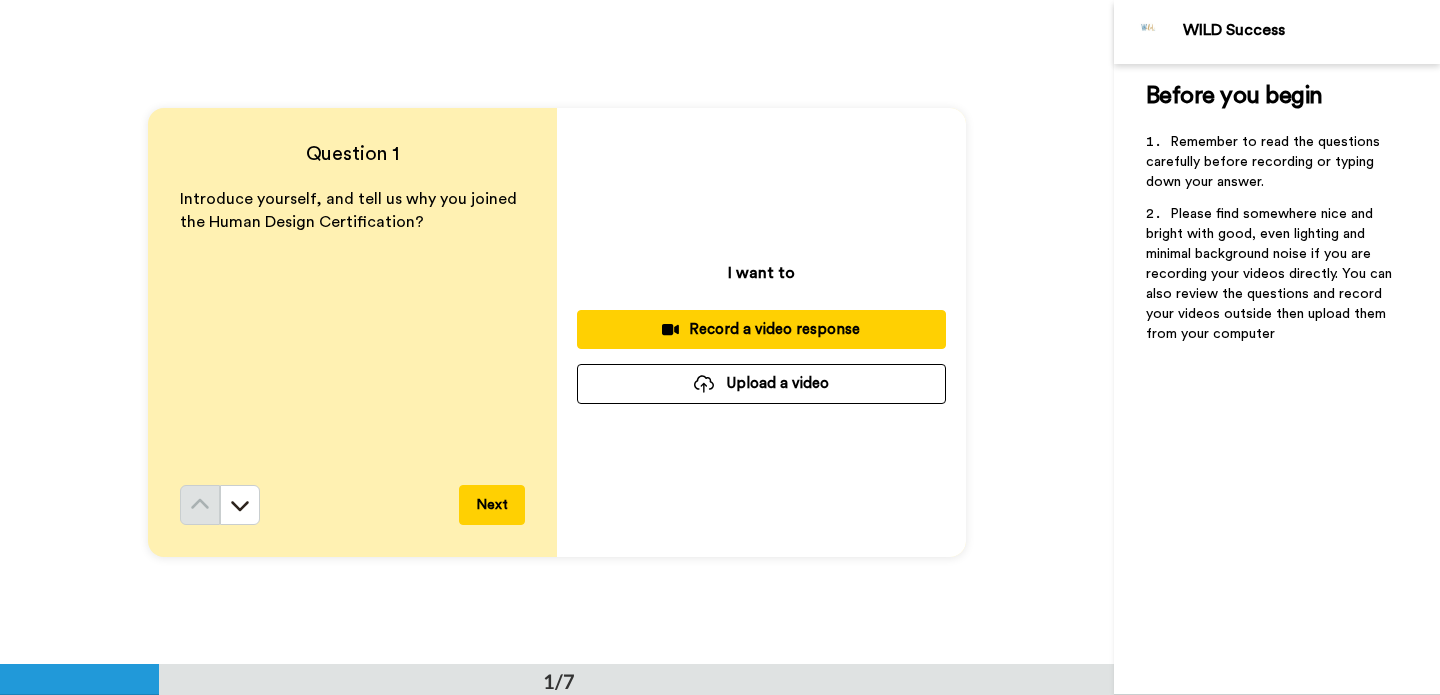 click on "Record a video response" at bounding box center [761, 329] 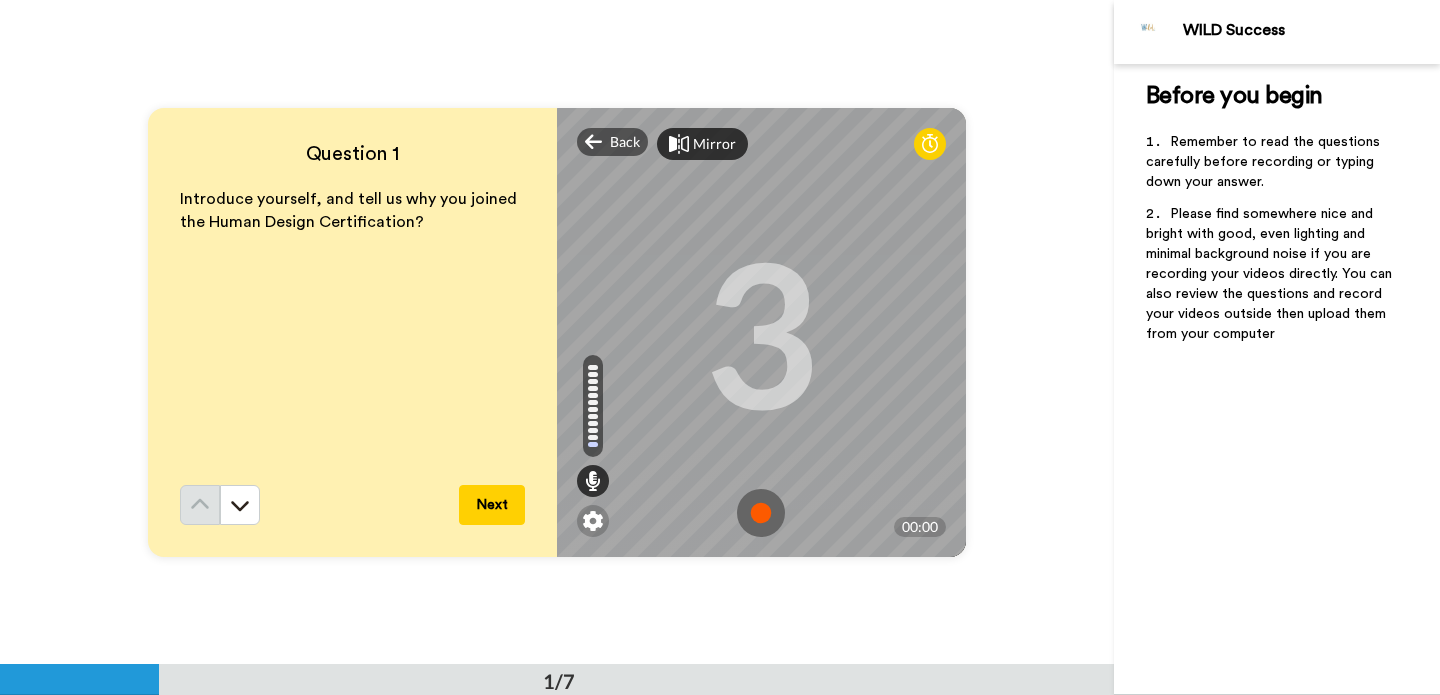 click at bounding box center (761, 513) 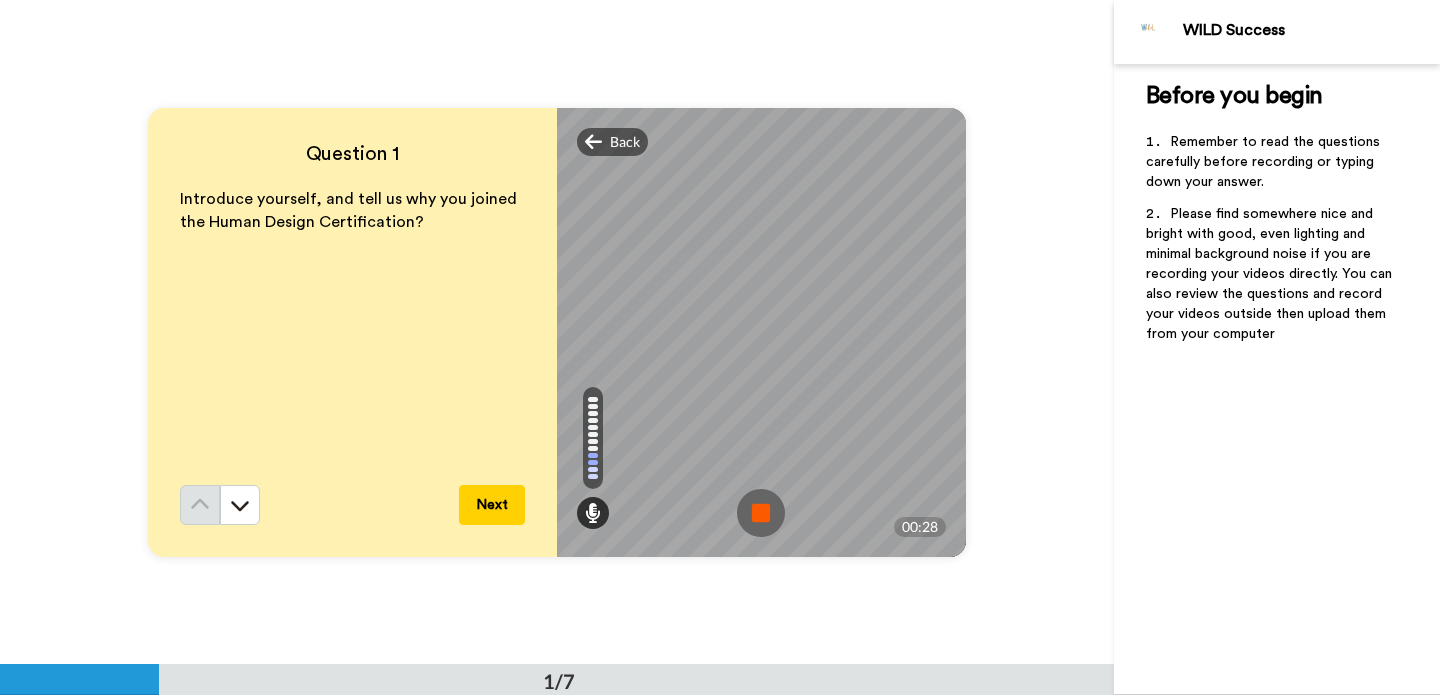 click at bounding box center [761, 513] 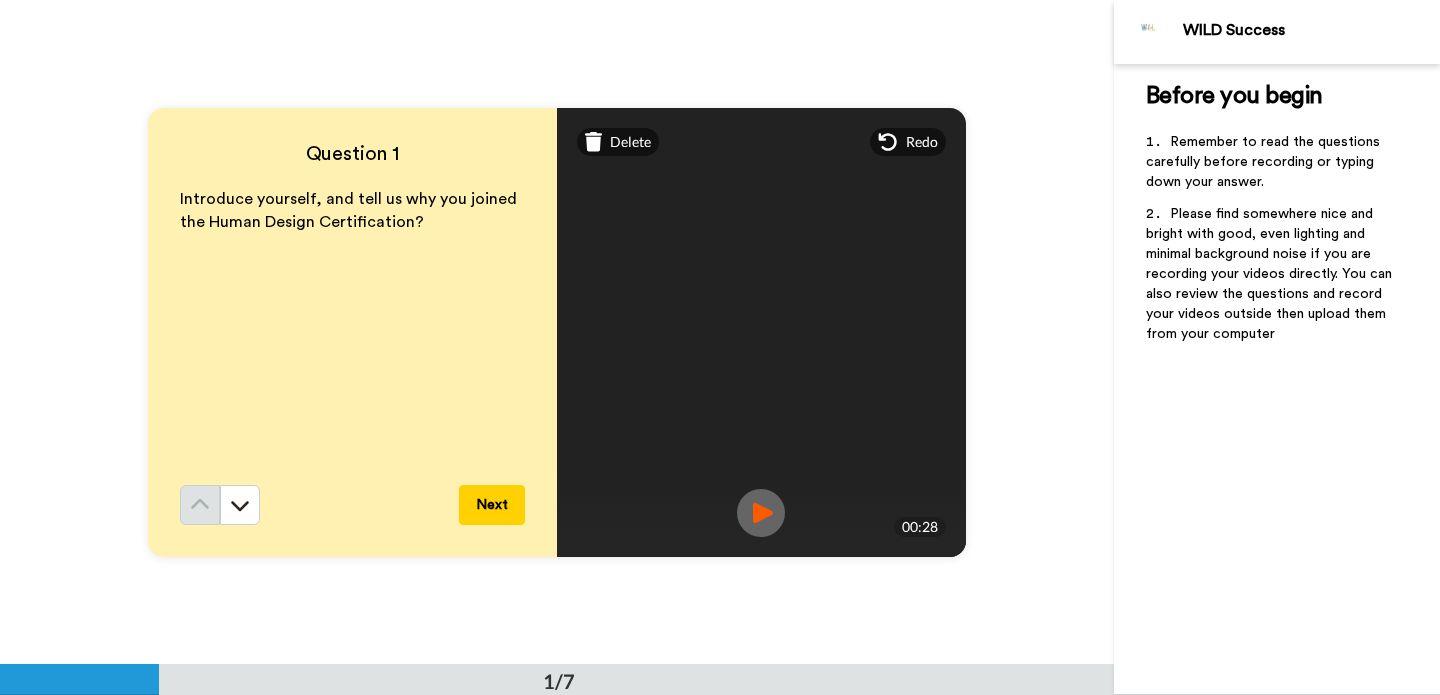 click at bounding box center (761, 513) 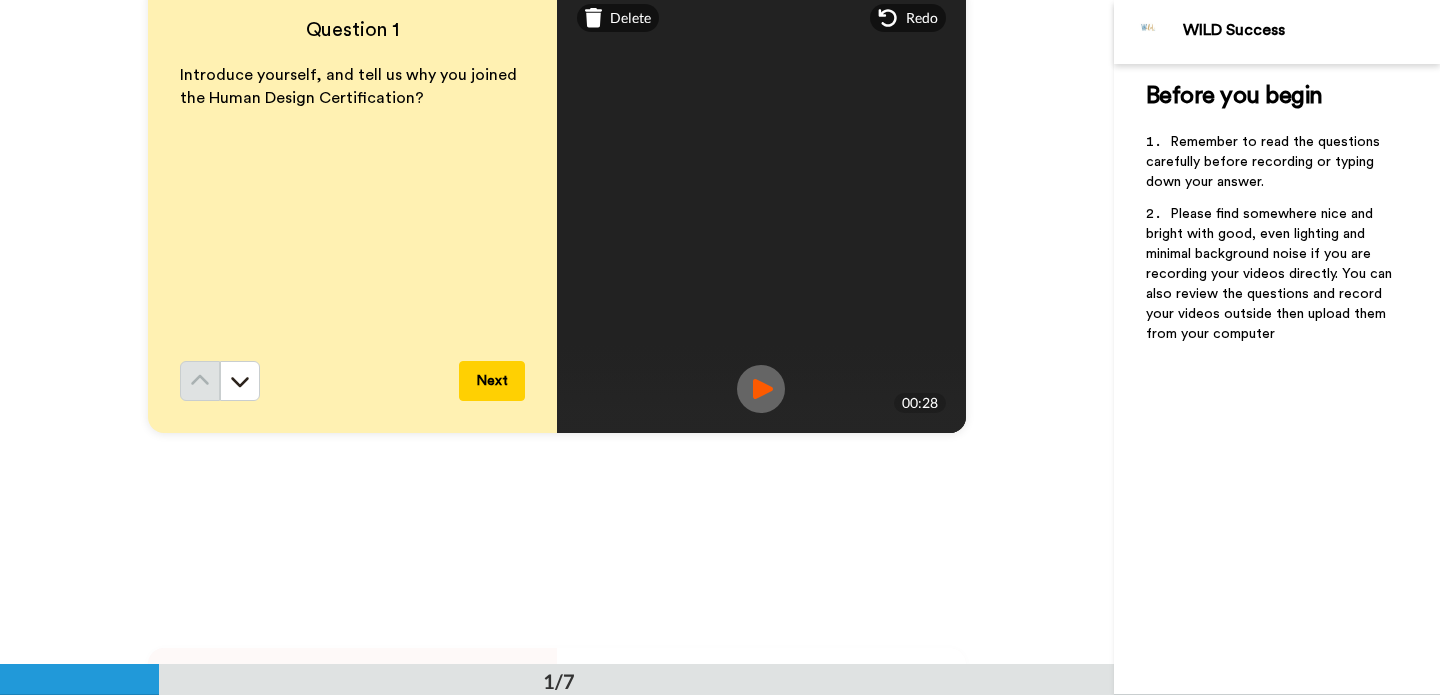 scroll, scrollTop: 103, scrollLeft: 0, axis: vertical 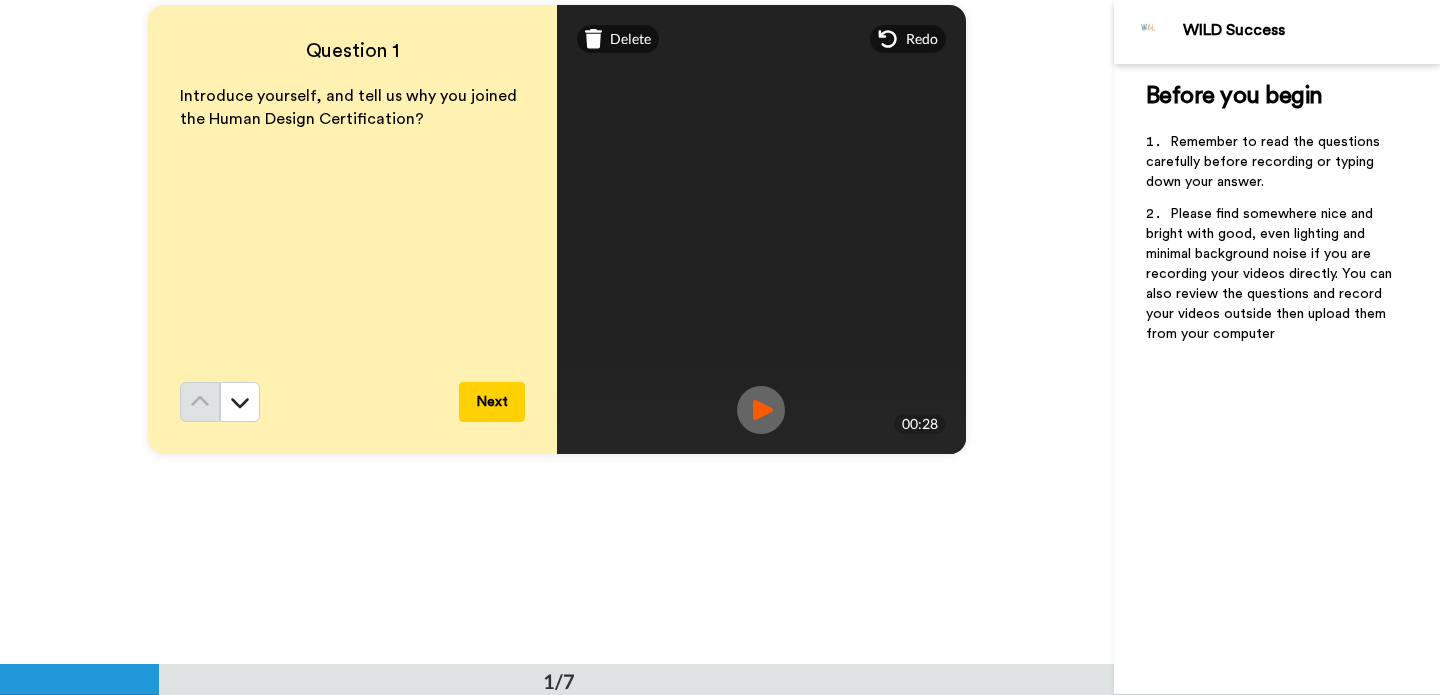click on "Next" at bounding box center [492, 402] 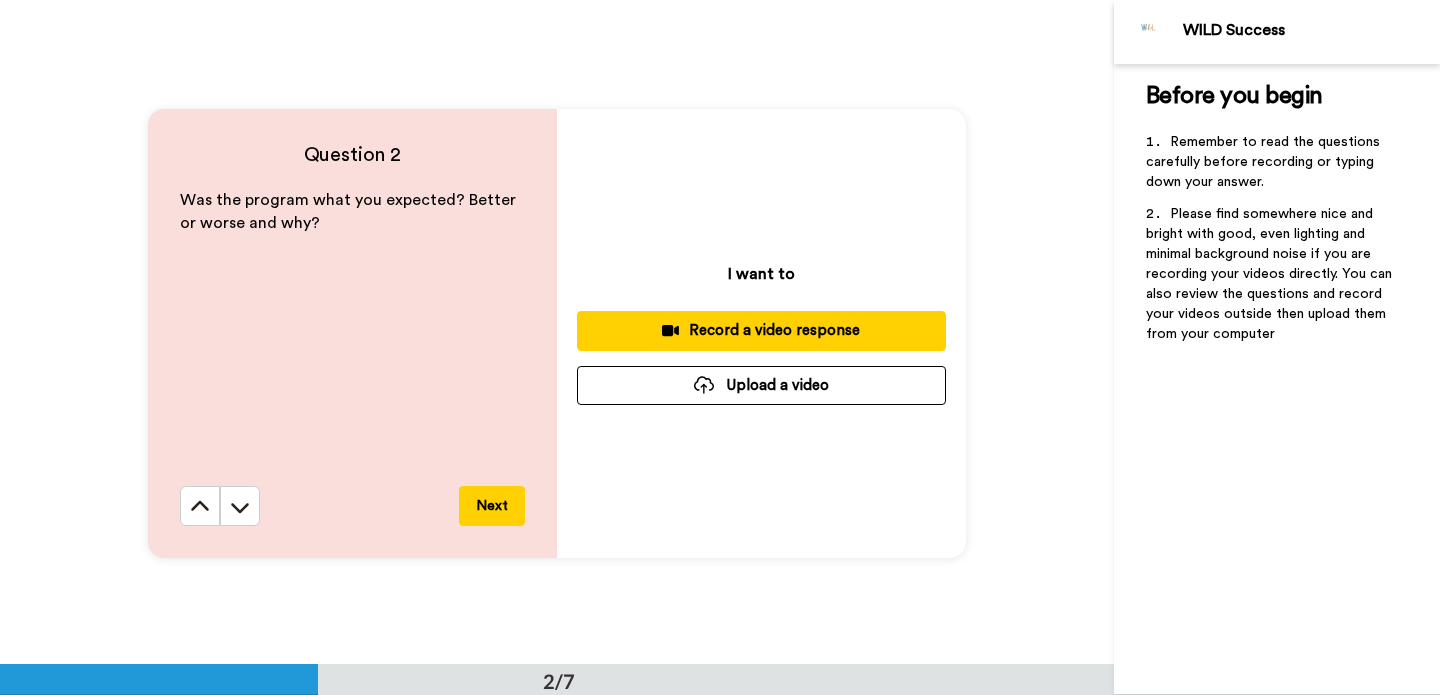 scroll, scrollTop: 665, scrollLeft: 0, axis: vertical 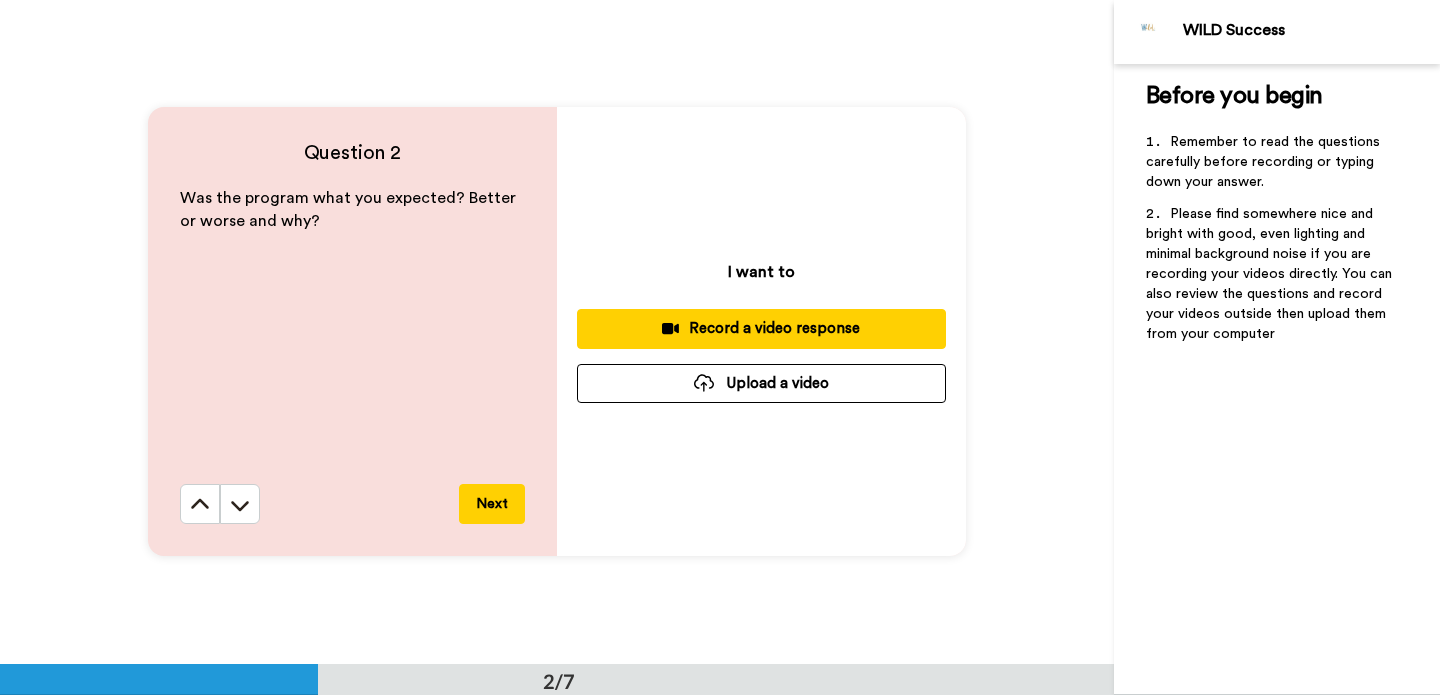 click on "Record a video response" at bounding box center (761, 328) 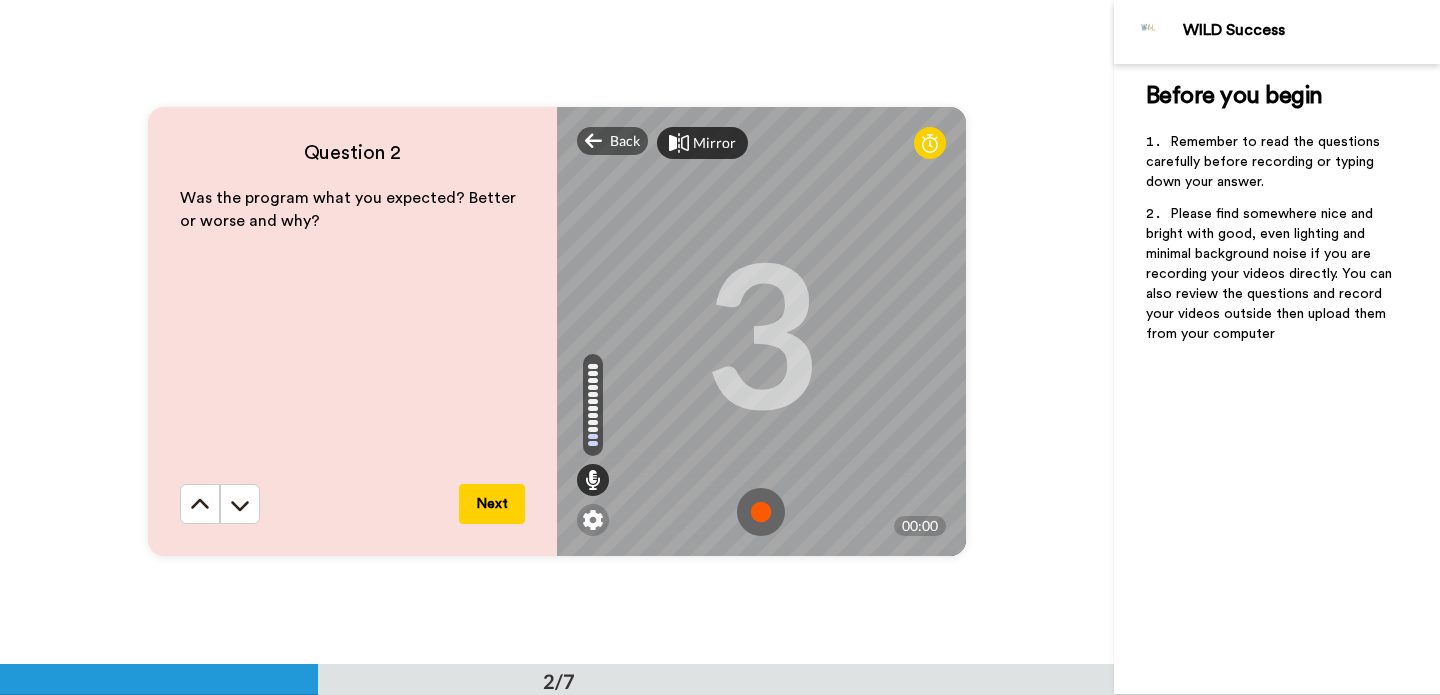 click at bounding box center [761, 512] 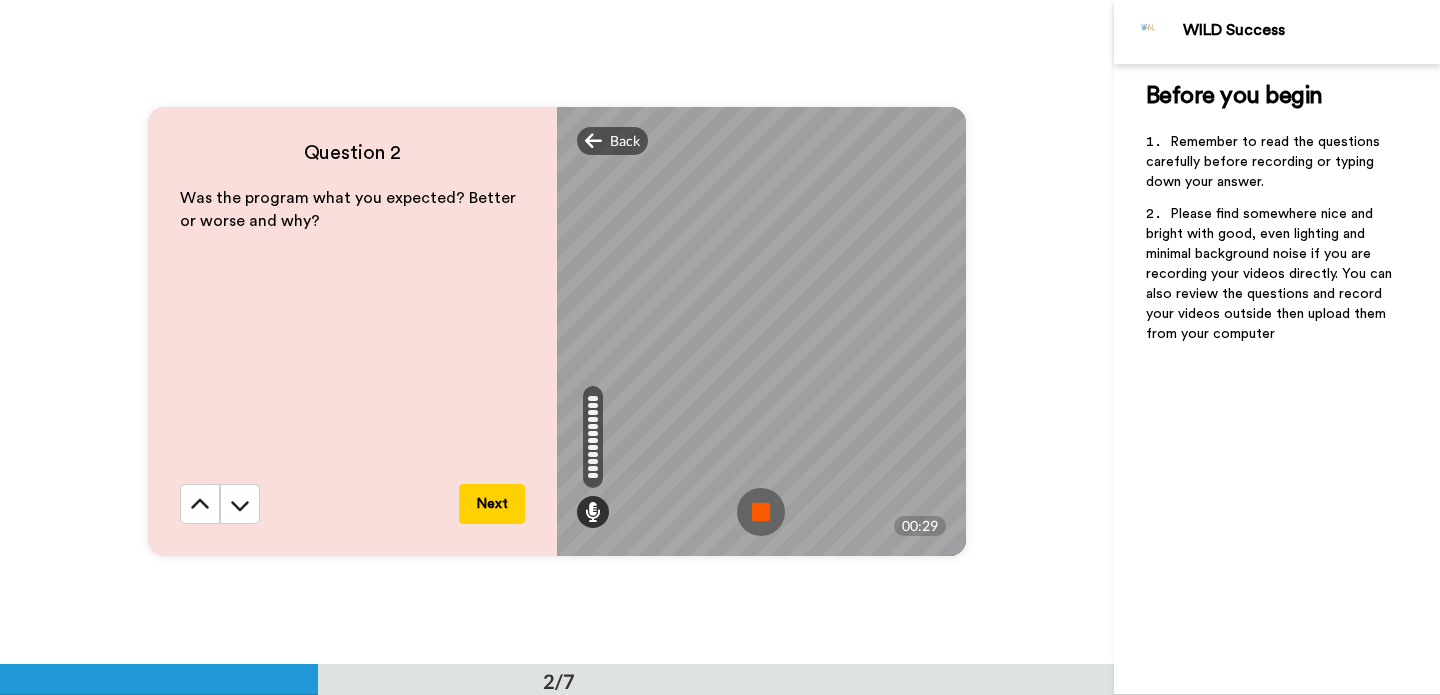 click at bounding box center [761, 512] 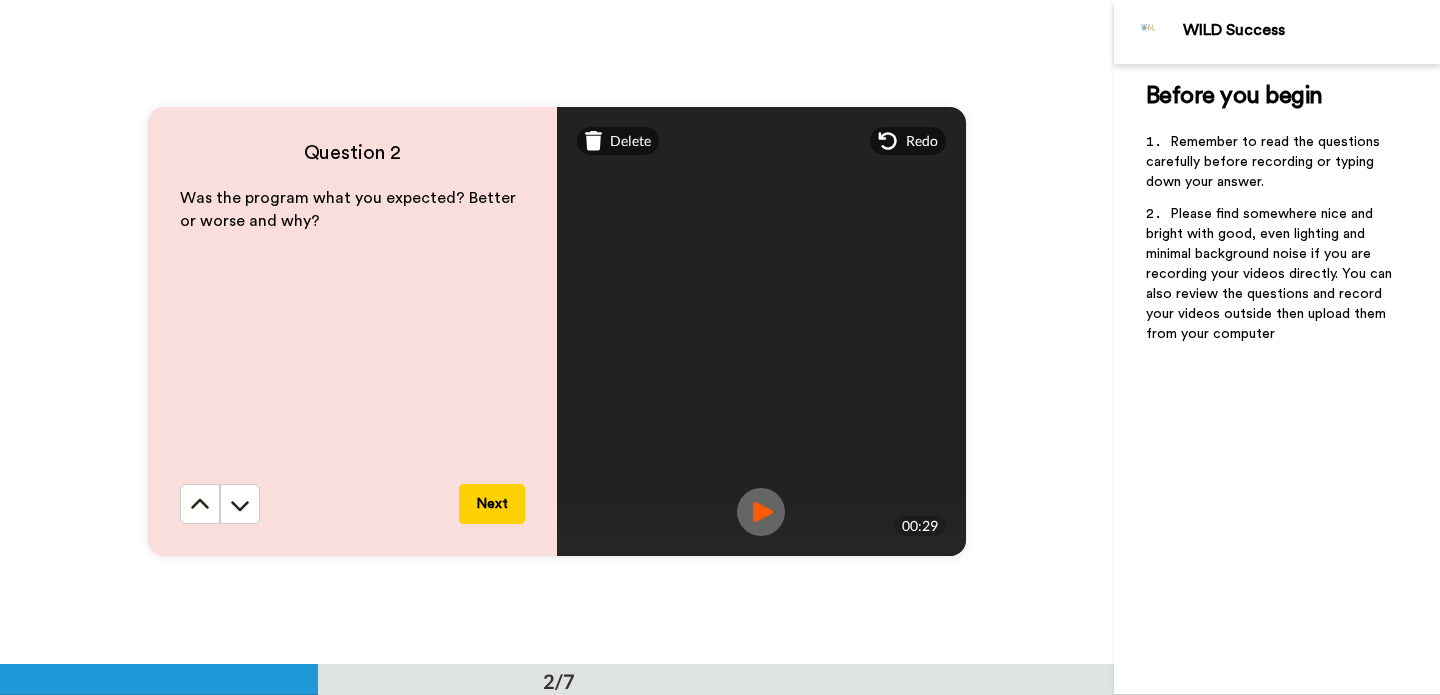 click at bounding box center [761, 512] 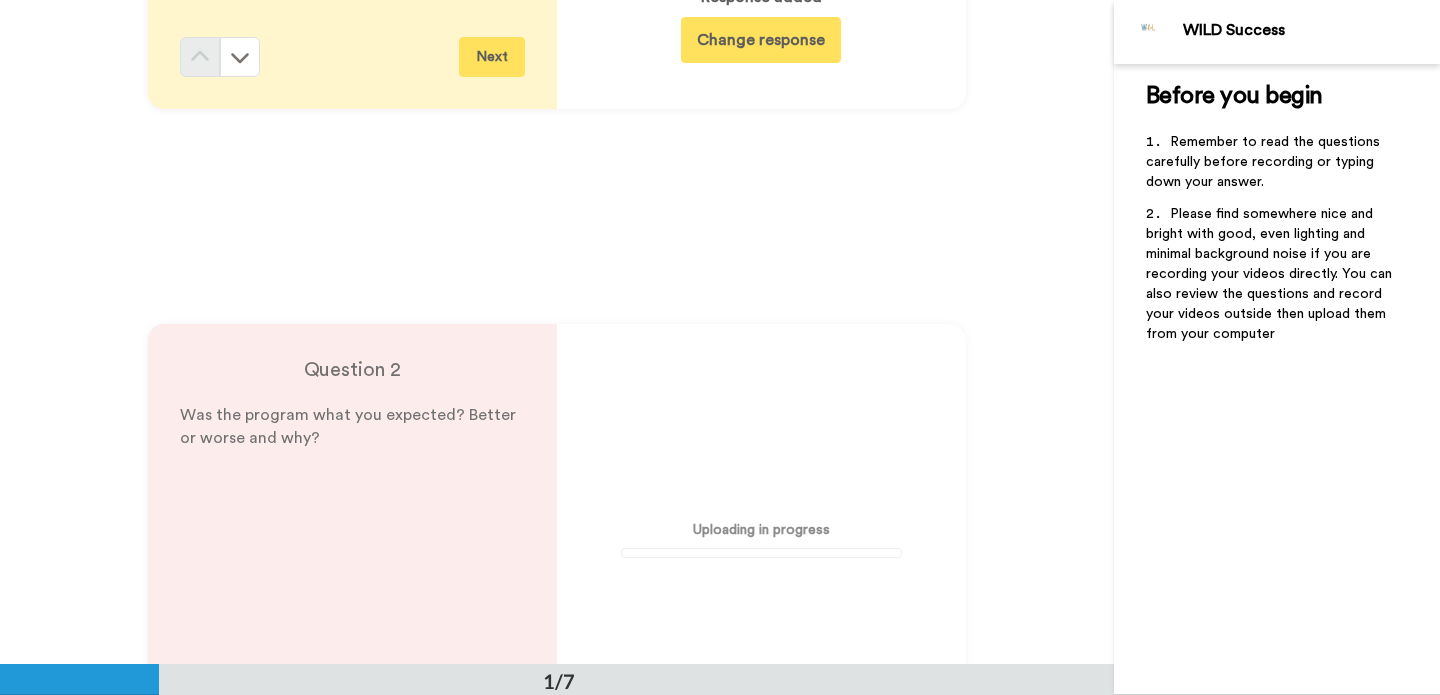 scroll, scrollTop: 0, scrollLeft: 0, axis: both 